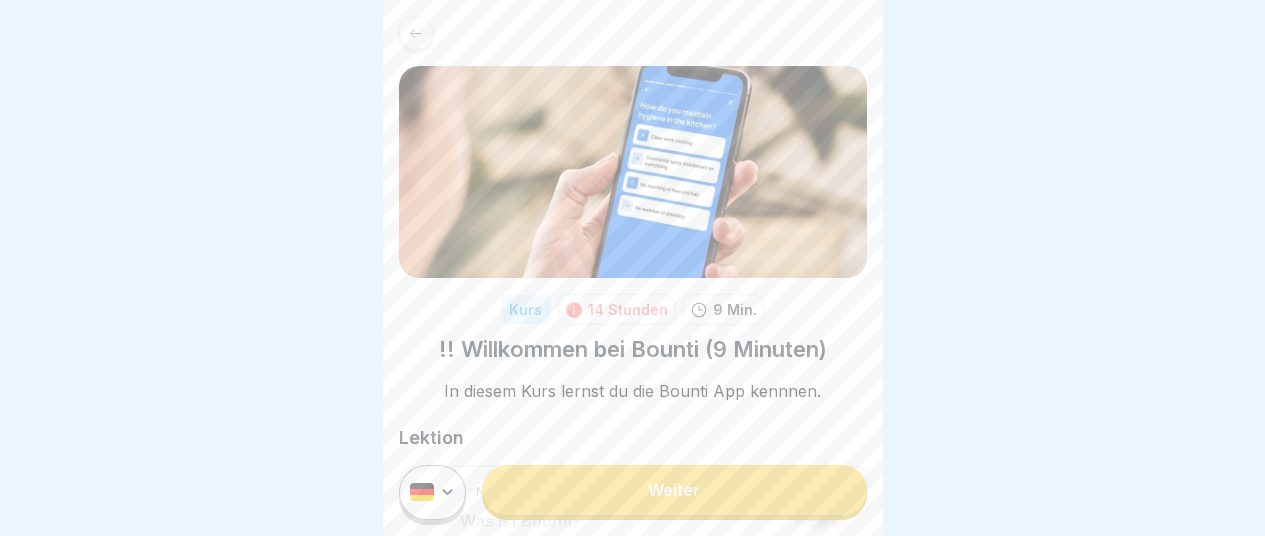 scroll, scrollTop: 15, scrollLeft: 0, axis: vertical 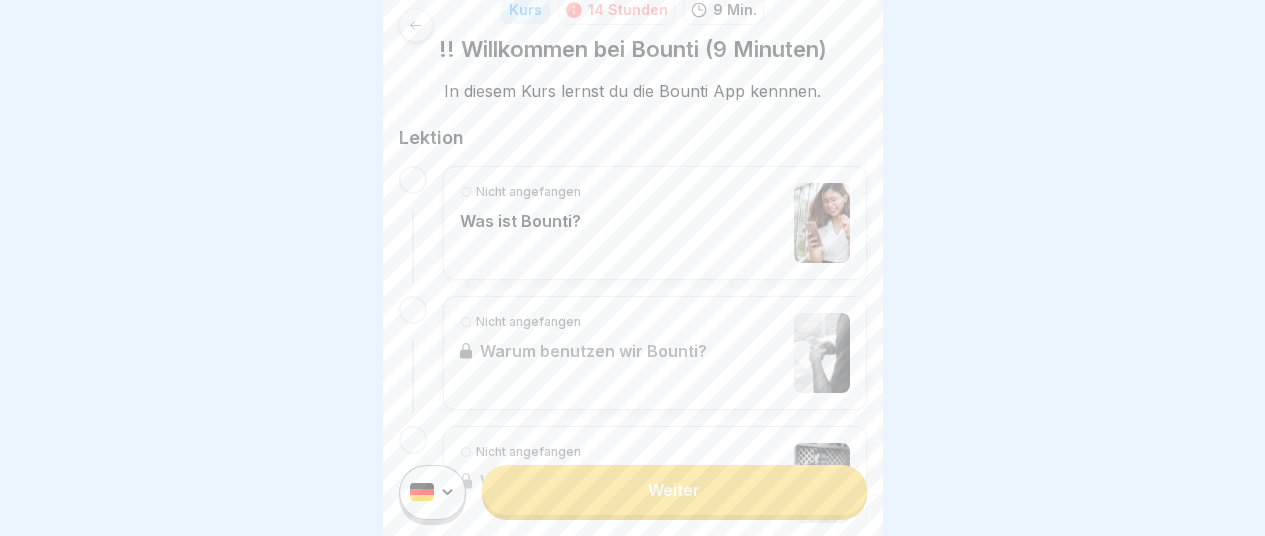 click on "Nicht angefangen Was ist Bounti?" at bounding box center (655, 223) 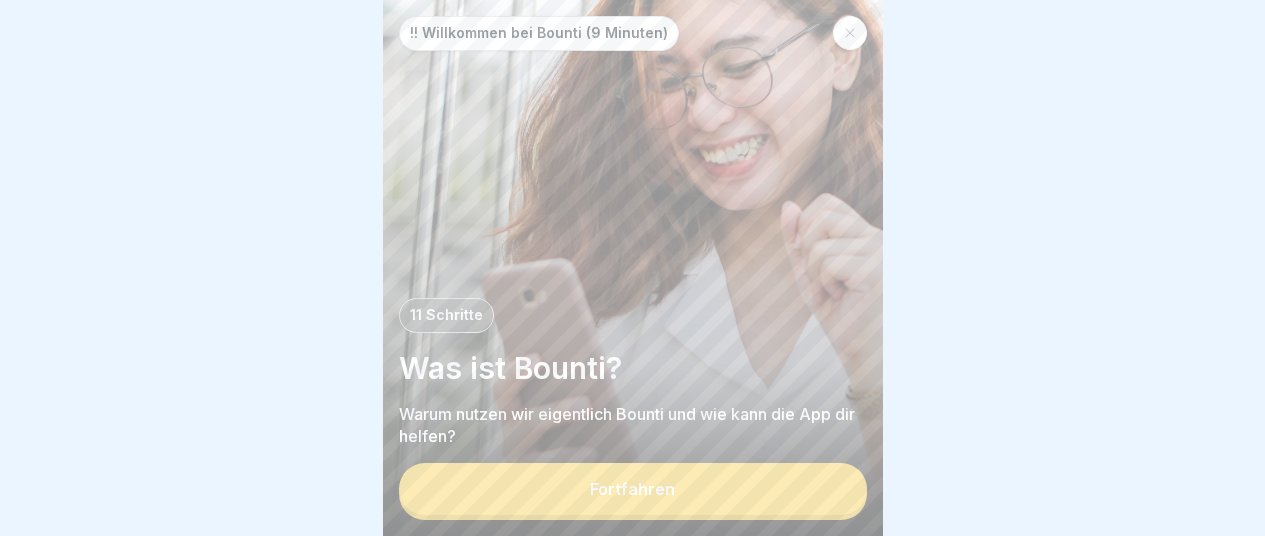 scroll, scrollTop: 15, scrollLeft: 0, axis: vertical 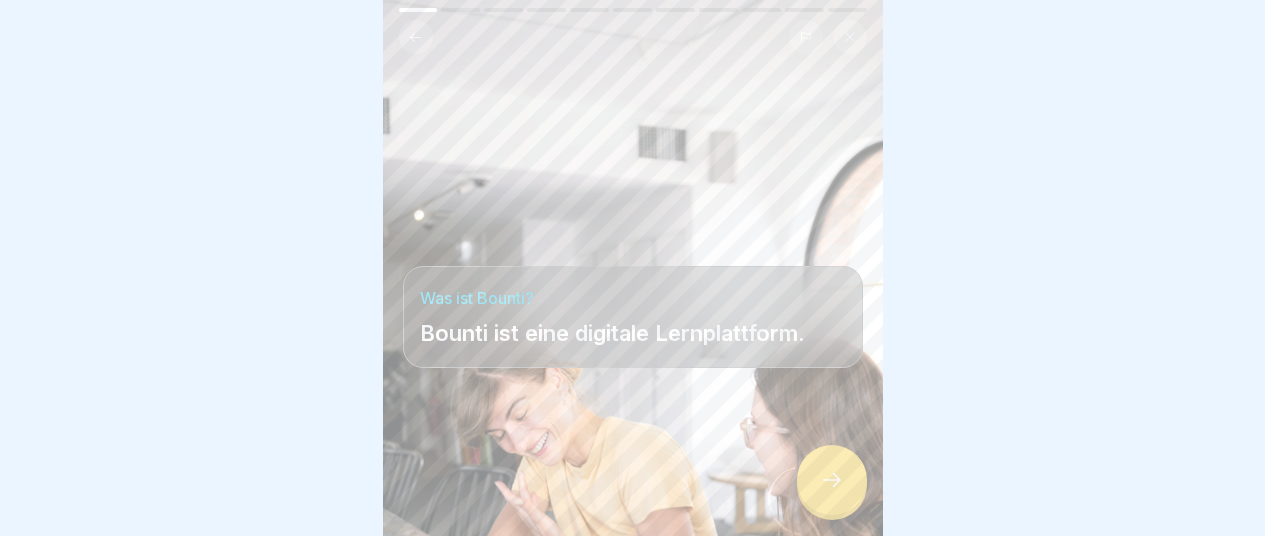 click at bounding box center (832, 480) 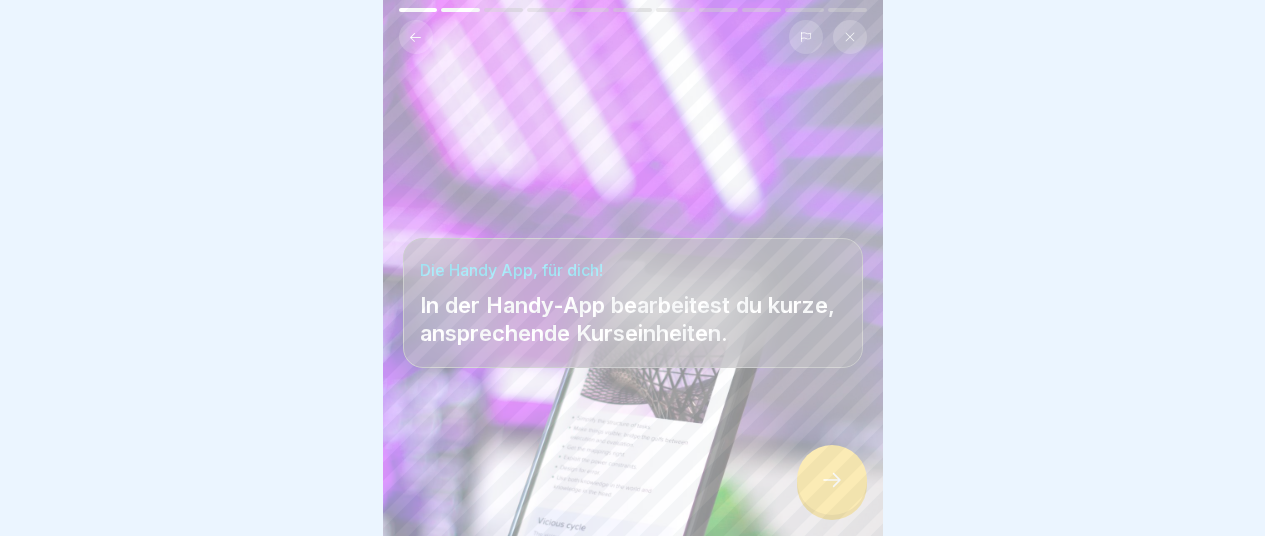 click 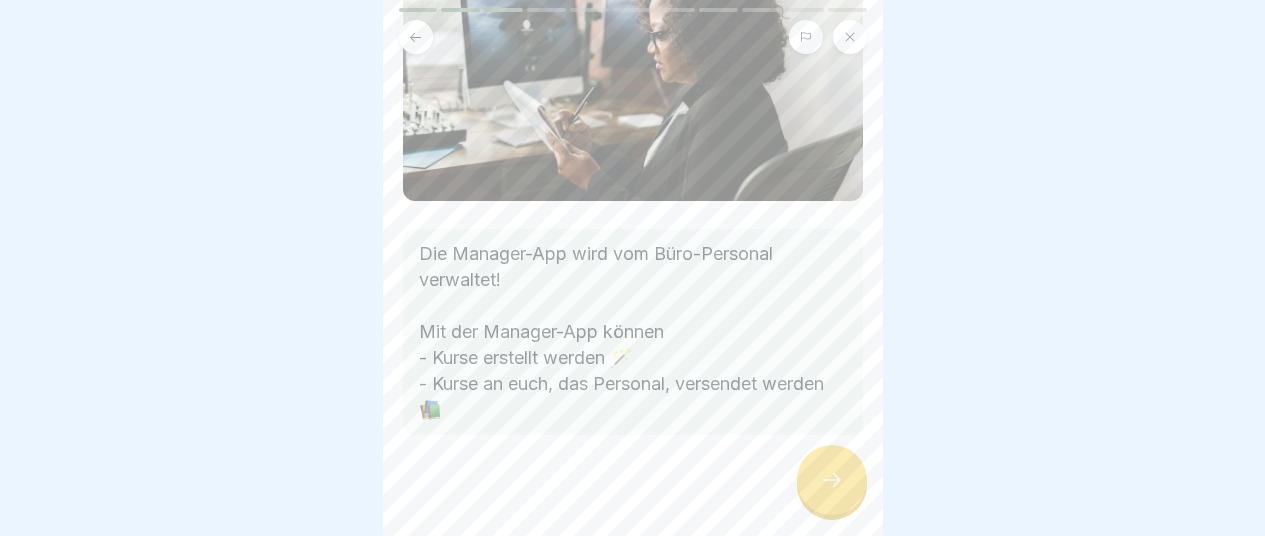 scroll, scrollTop: 202, scrollLeft: 0, axis: vertical 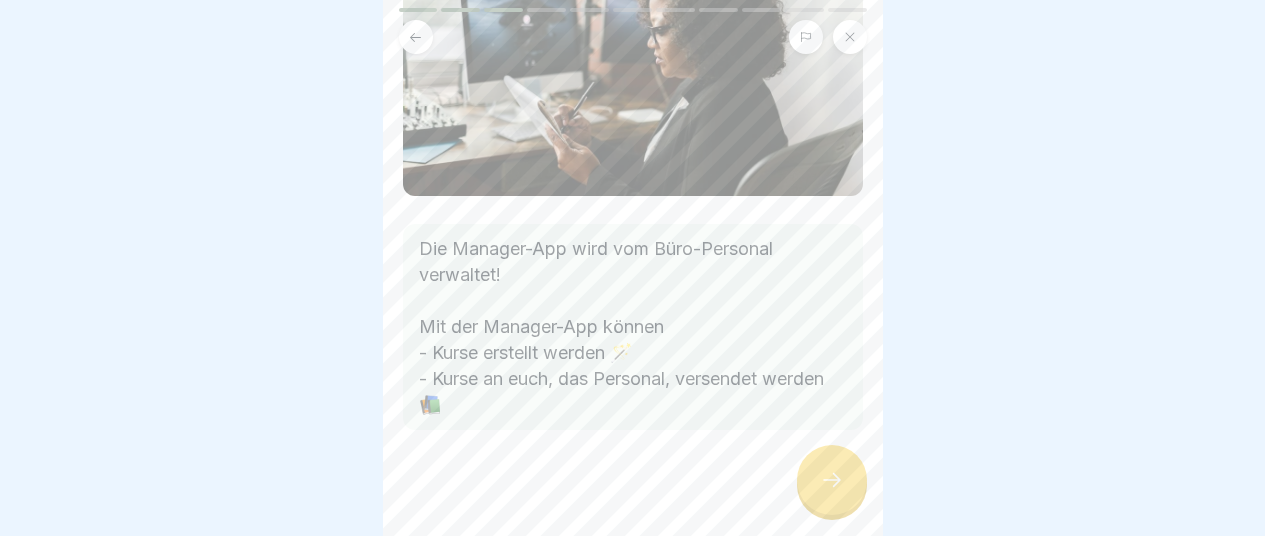 click at bounding box center [832, 480] 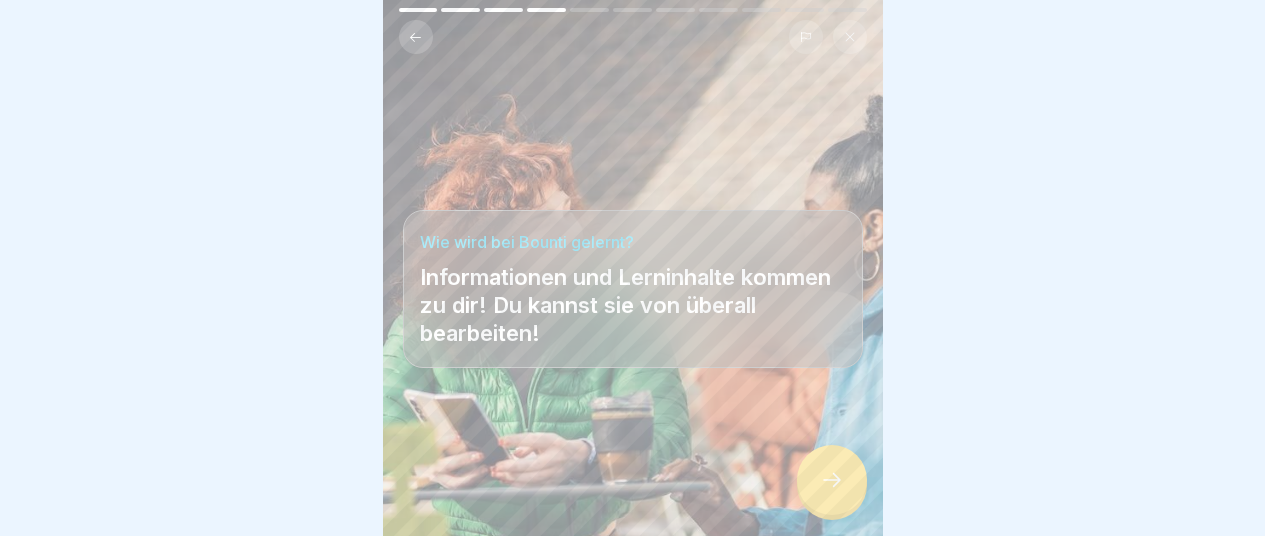 click at bounding box center [832, 480] 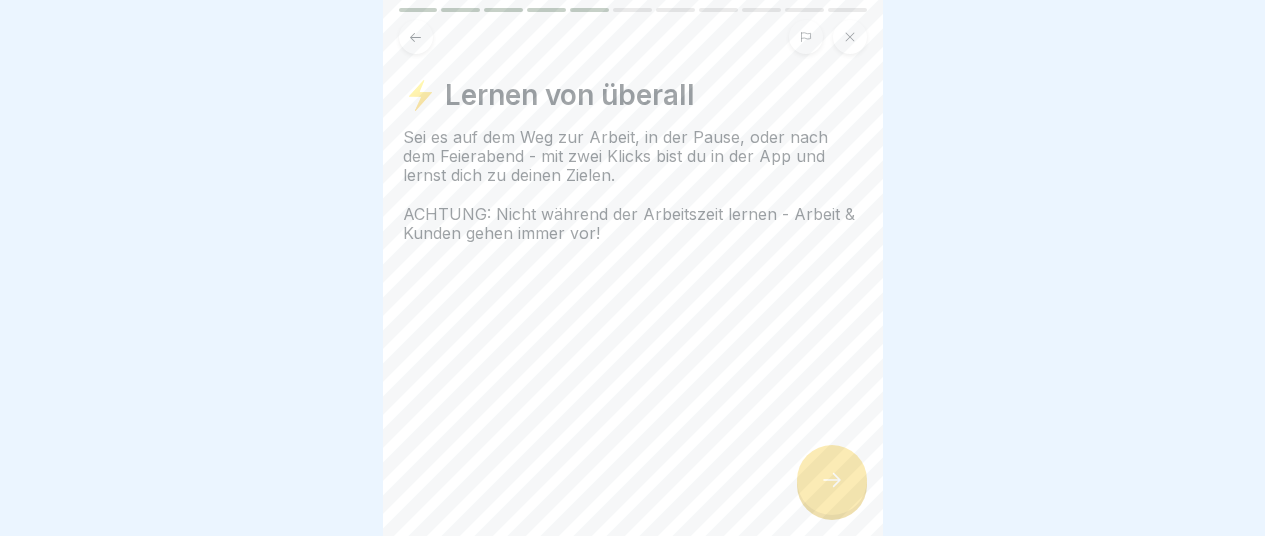 click at bounding box center [832, 480] 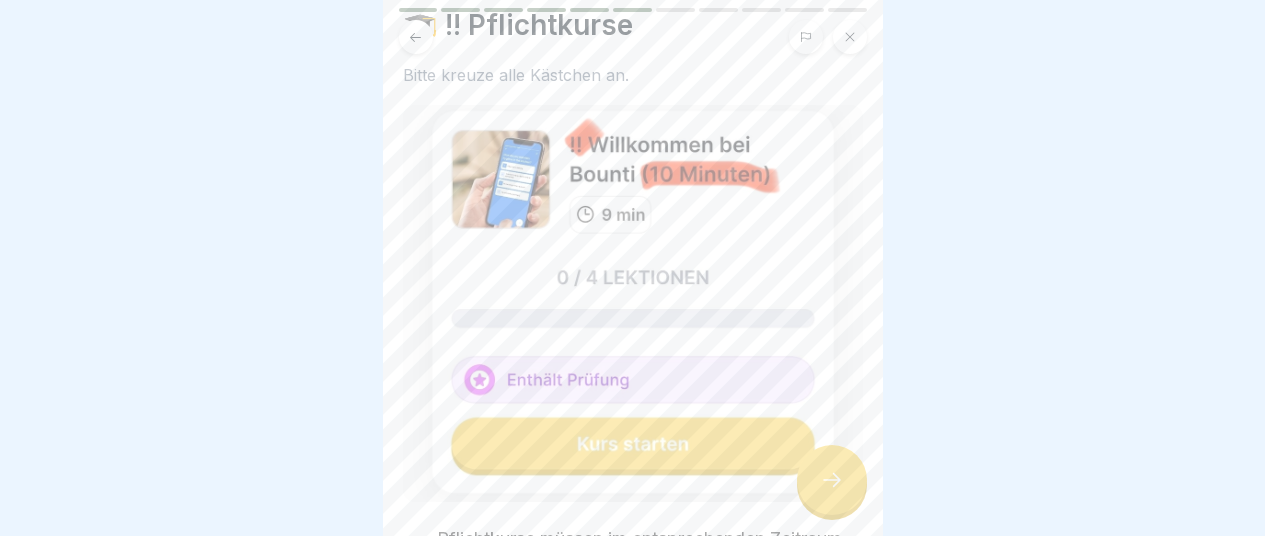 scroll, scrollTop: 100, scrollLeft: 0, axis: vertical 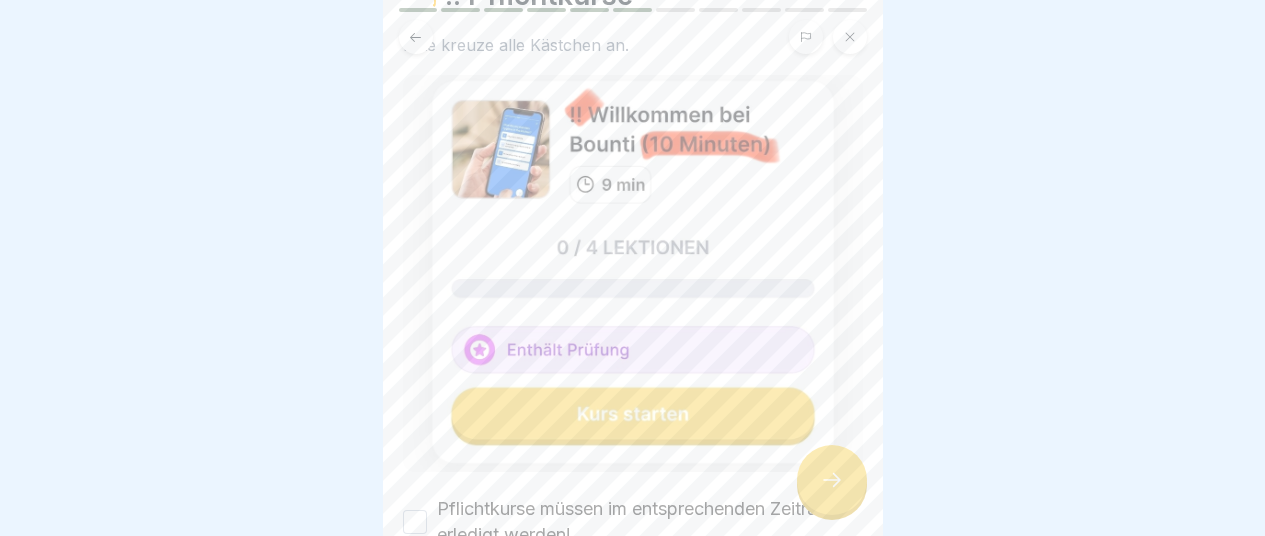 click at bounding box center (633, 273) 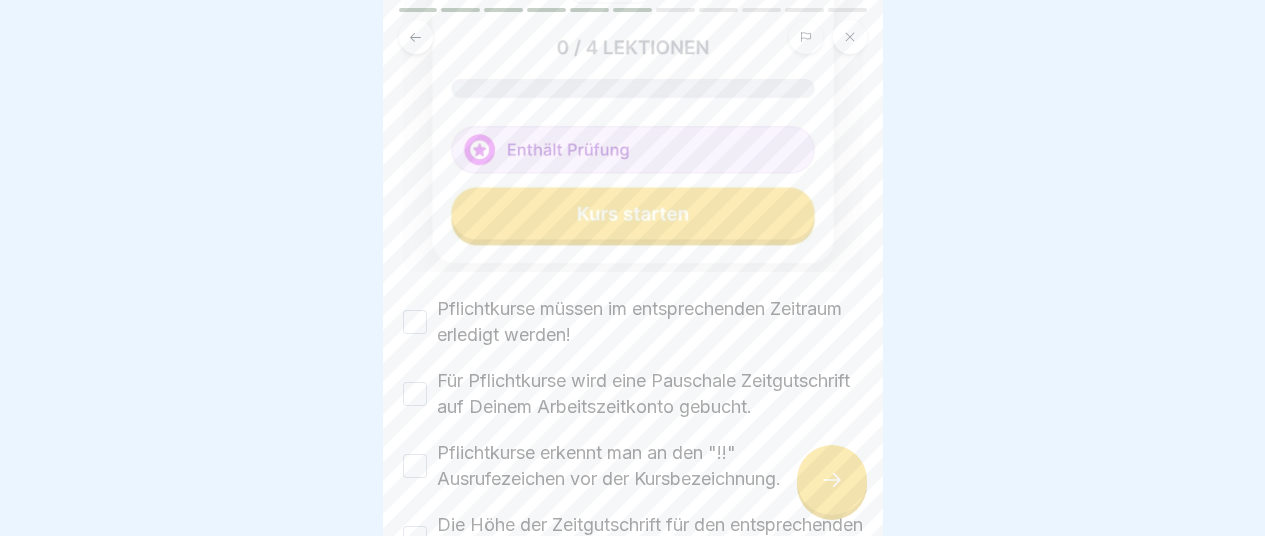 scroll, scrollTop: 400, scrollLeft: 0, axis: vertical 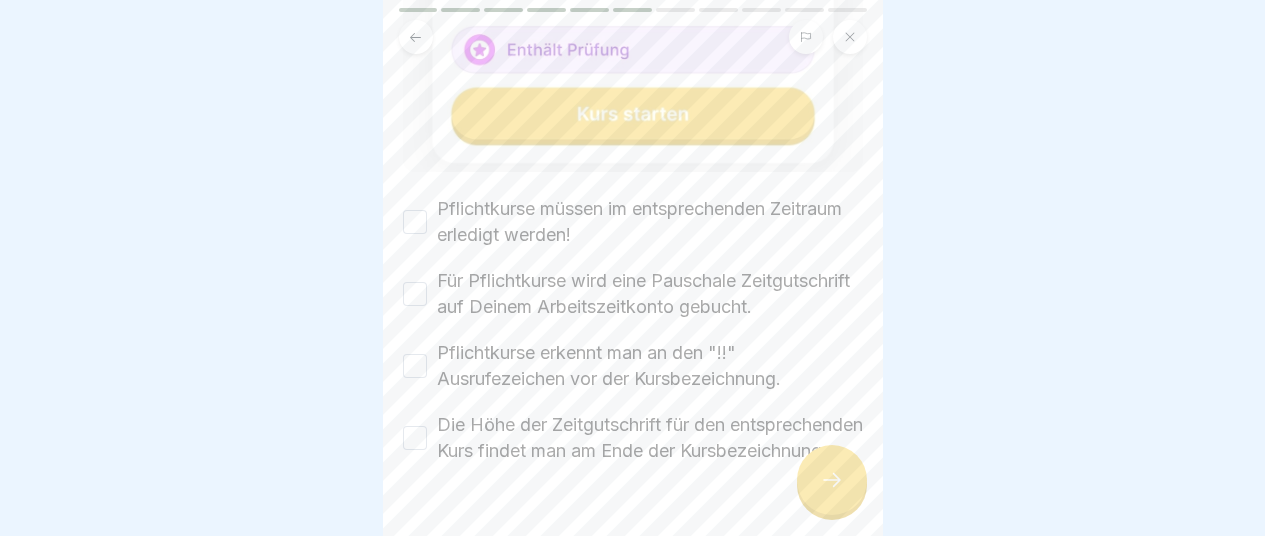 click on "Pflichtkurse müssen im entsprechenden Zeitraum erledigt werden!" at bounding box center [415, 222] 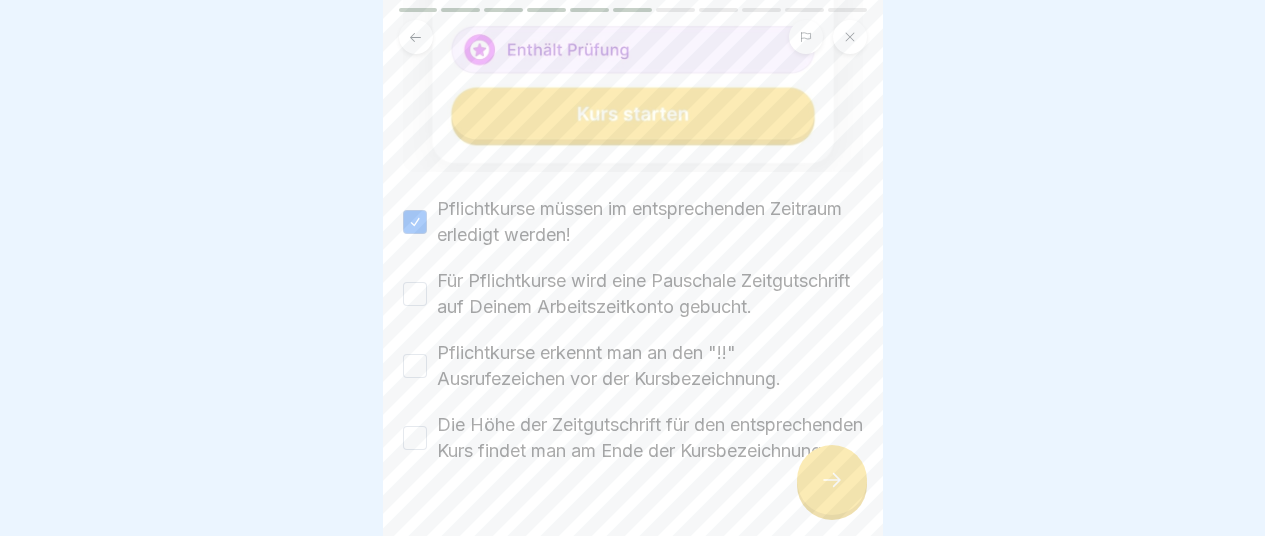 click on "Für Pflichtkurse wird eine Pauschale Zeitgutschrift auf Deinem Arbeitszeitkonto gebucht." at bounding box center (415, 294) 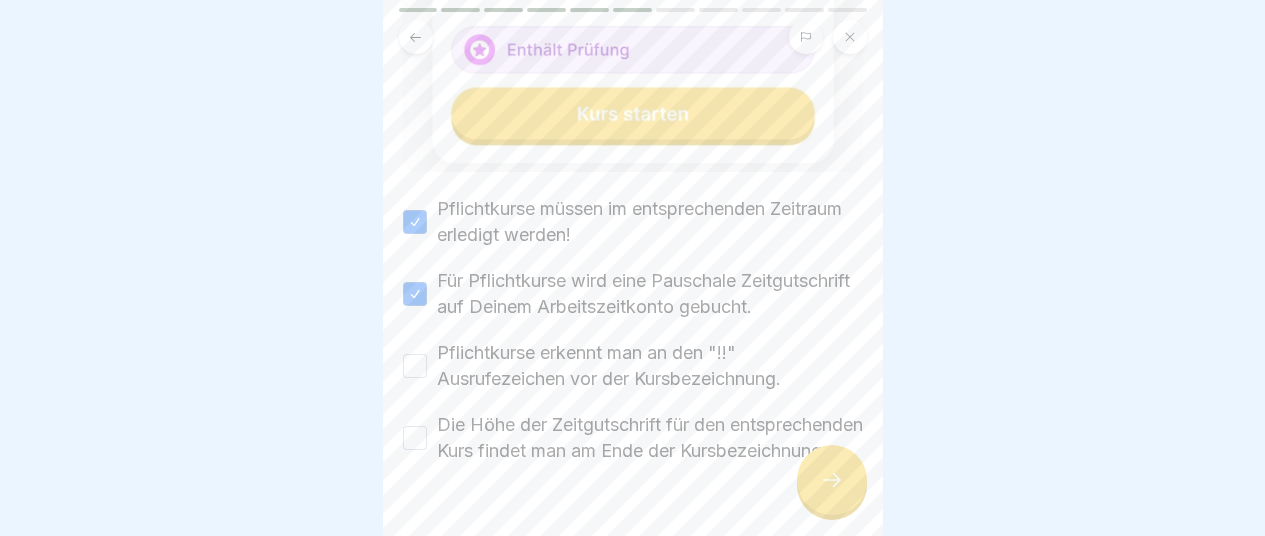 click on "Pflichtkurse erkennt man an den "!!" Ausrufezeichen vor der Kursbezeichnung." at bounding box center (633, 366) 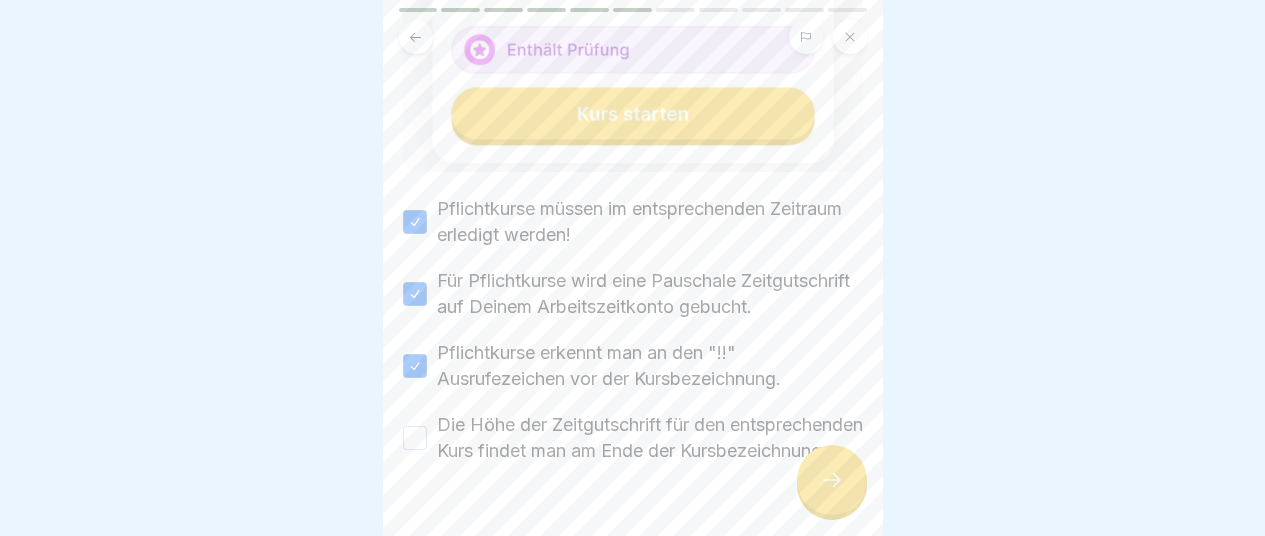 click 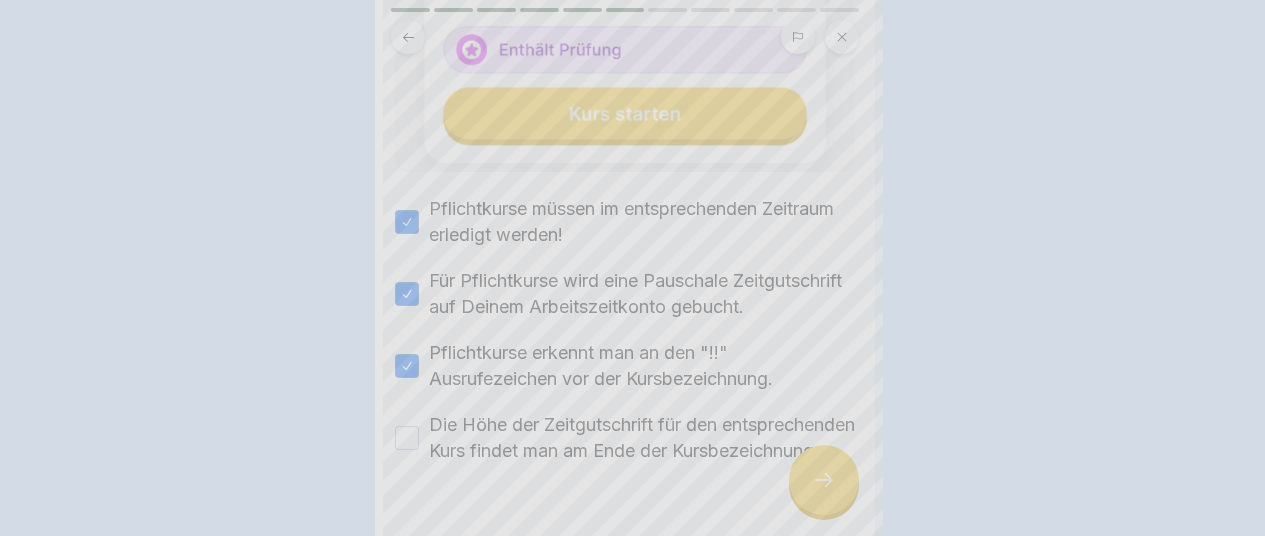 scroll, scrollTop: 0, scrollLeft: 0, axis: both 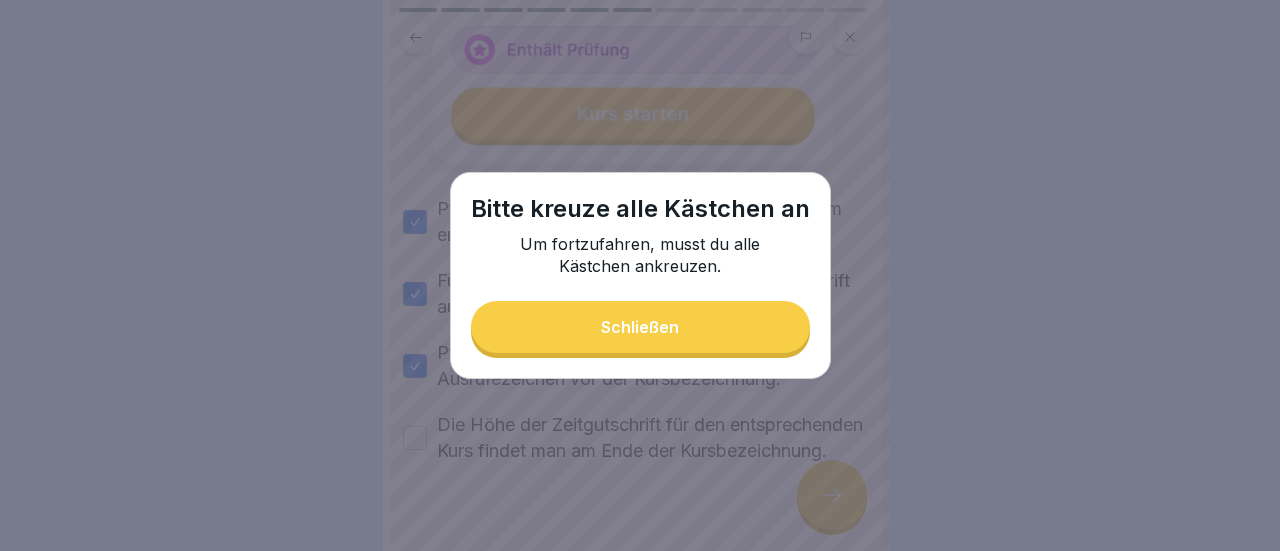 click on "Schließen" at bounding box center (640, 327) 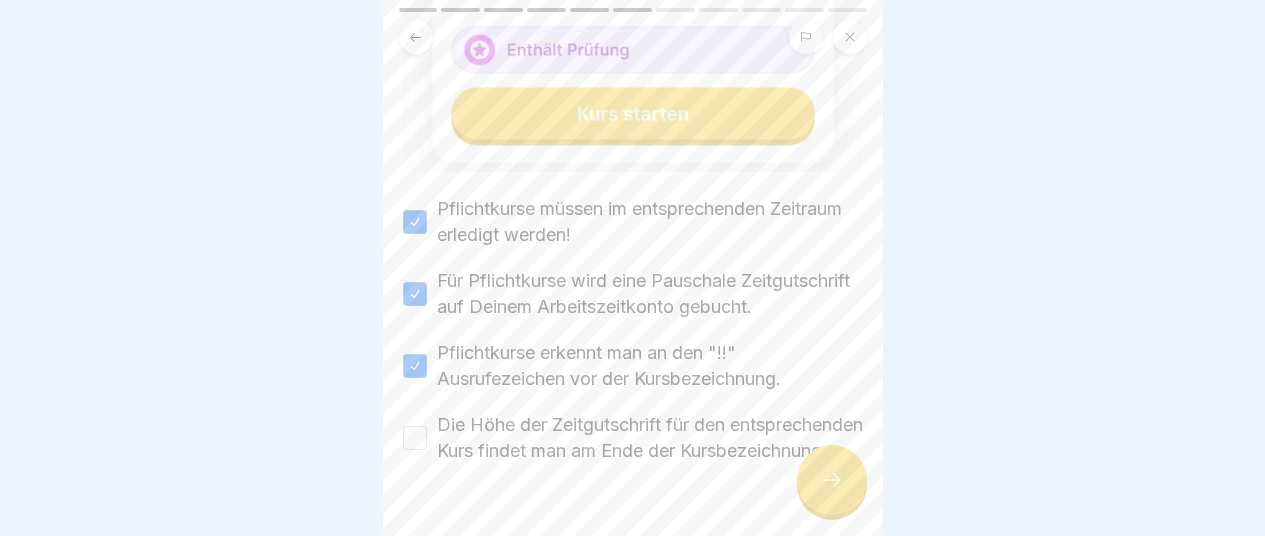 click on "Die Höhe der Zeitgutschrift für den entsprechenden Kurs findet man am Ende der Kursbezeichnung." at bounding box center (415, 438) 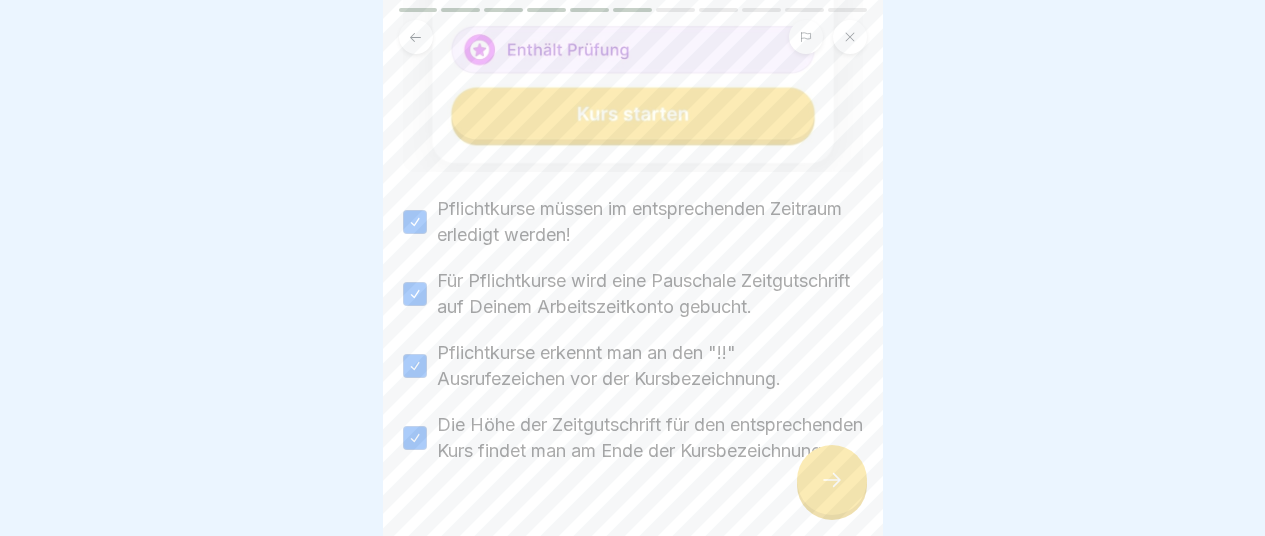 click 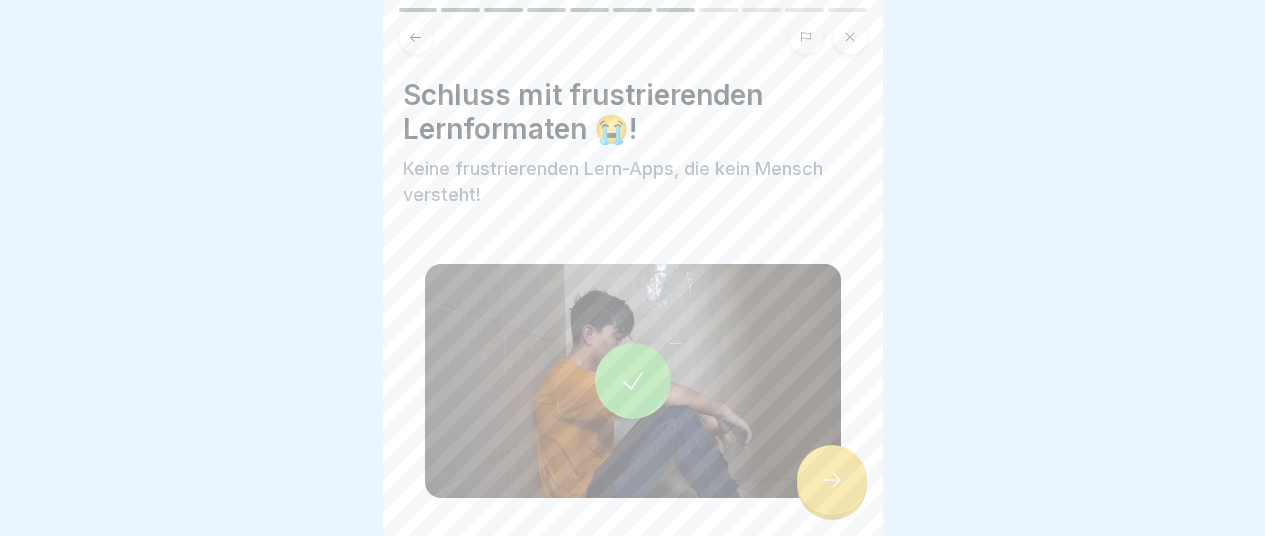scroll, scrollTop: 74, scrollLeft: 0, axis: vertical 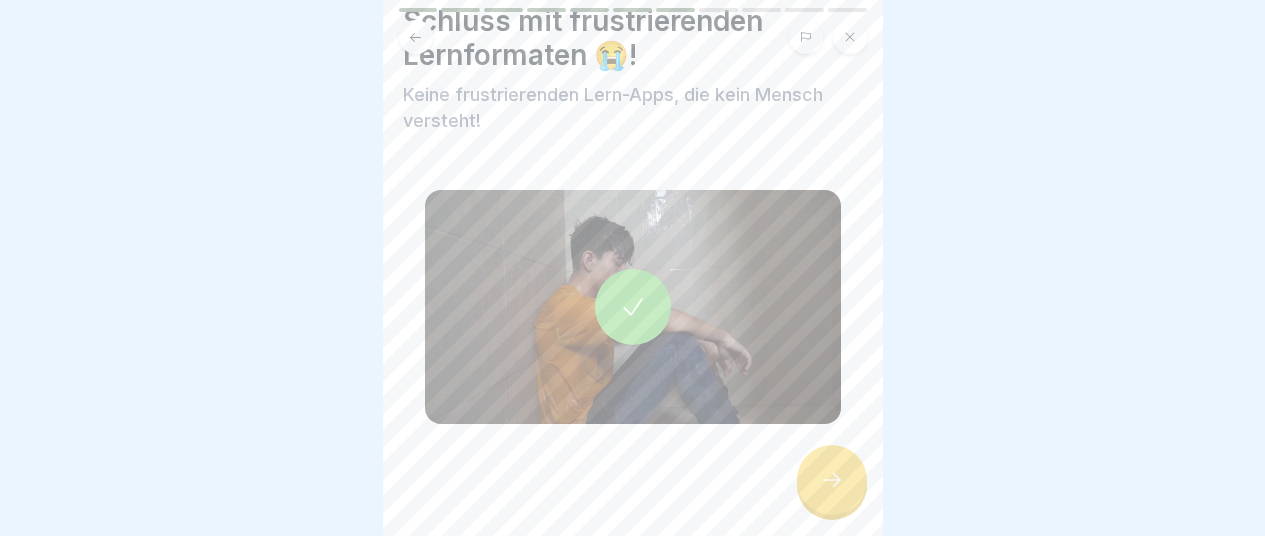 click at bounding box center [832, 480] 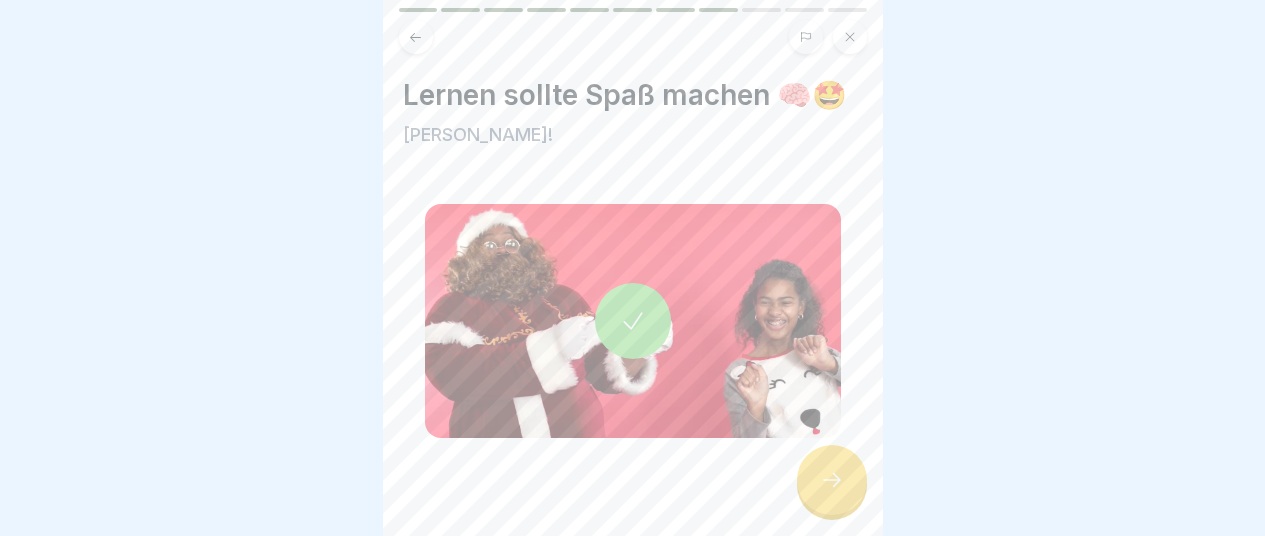 click at bounding box center (832, 480) 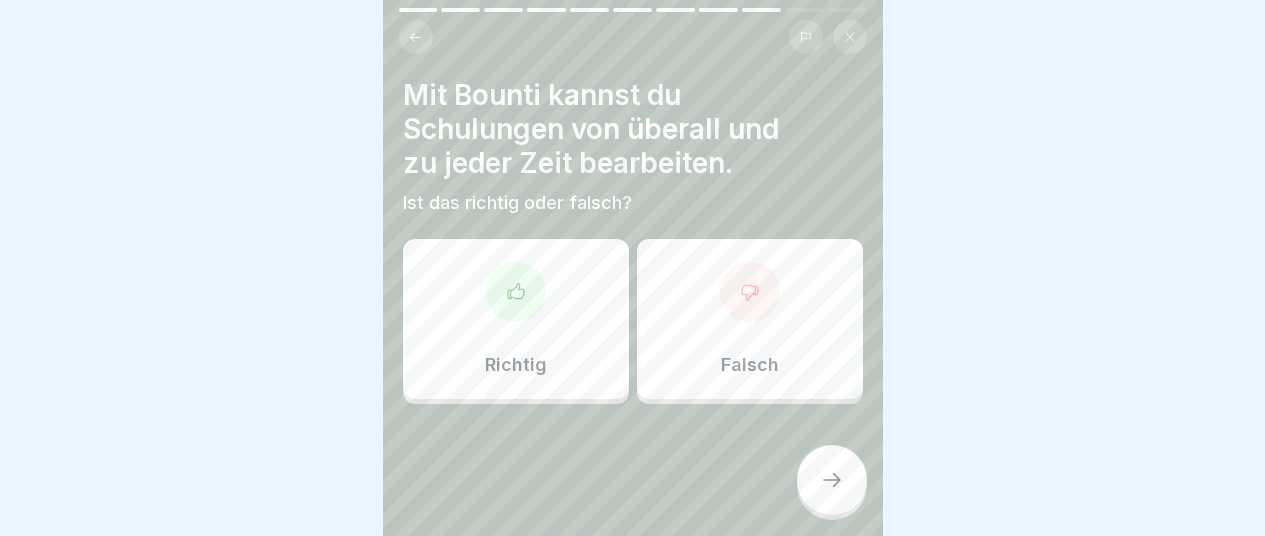 click on "Richtig" at bounding box center [516, 319] 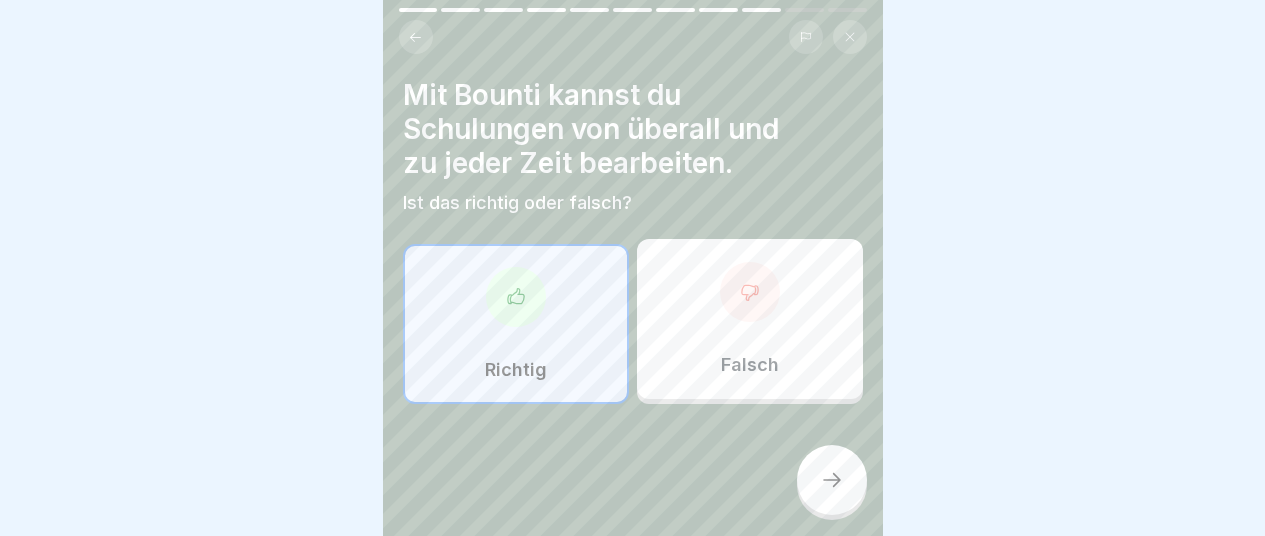 click at bounding box center [832, 480] 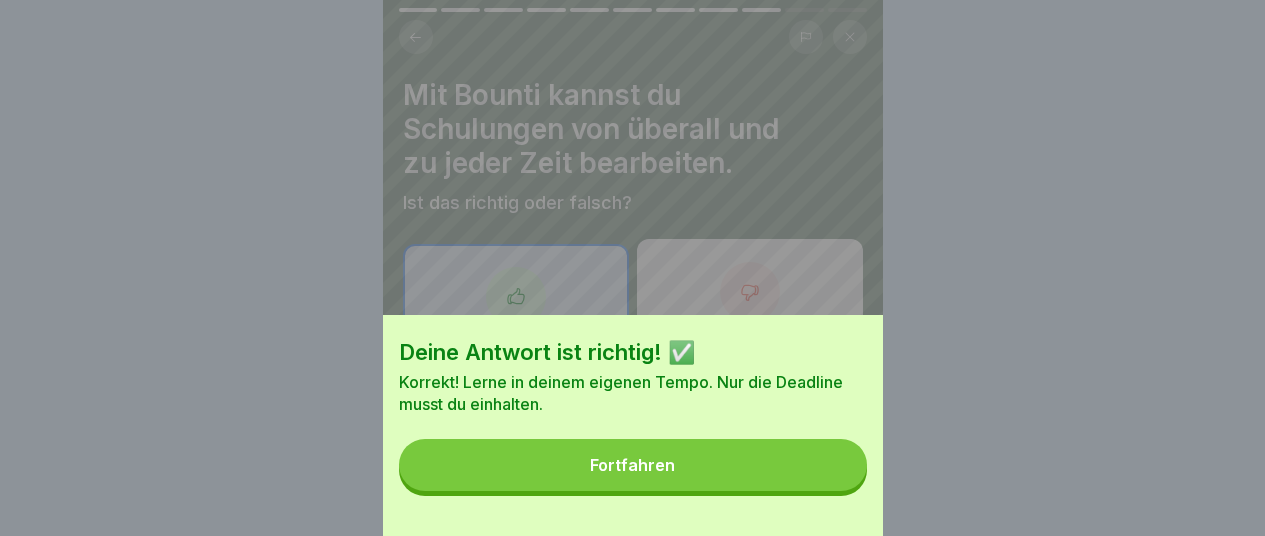 click on "Fortfahren" at bounding box center [633, 465] 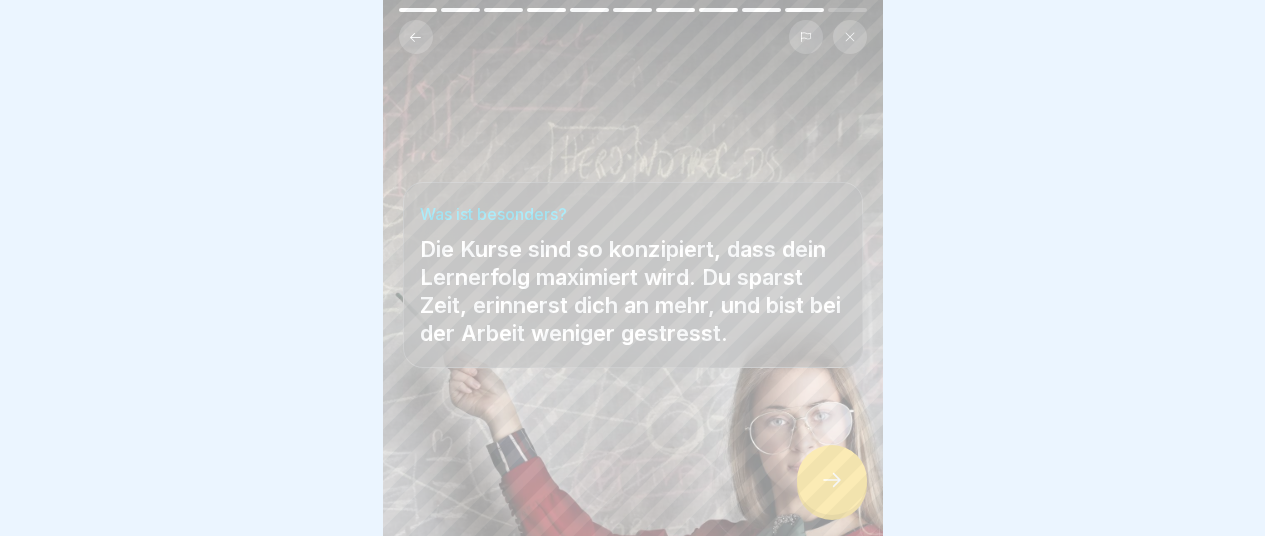 scroll, scrollTop: 15, scrollLeft: 0, axis: vertical 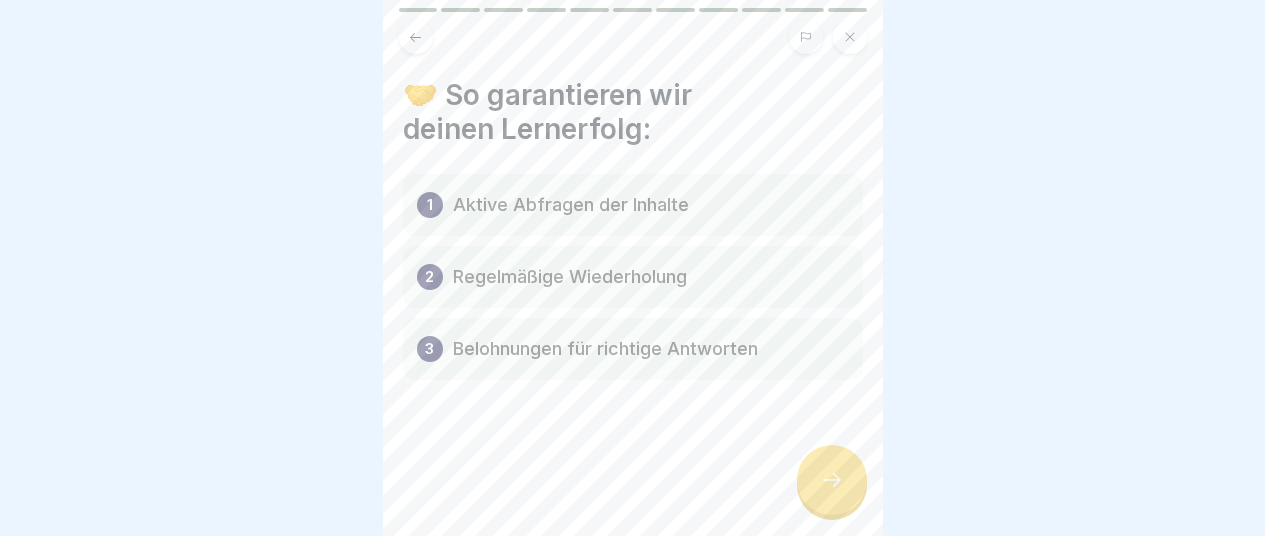 click at bounding box center (832, 480) 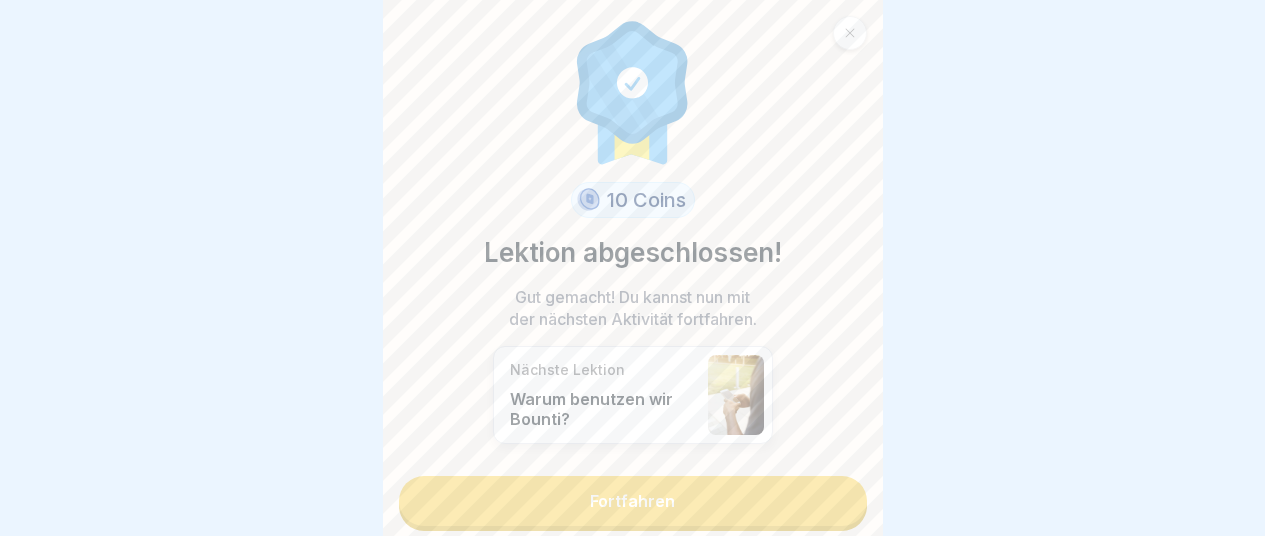 click on "Fortfahren" at bounding box center (633, 501) 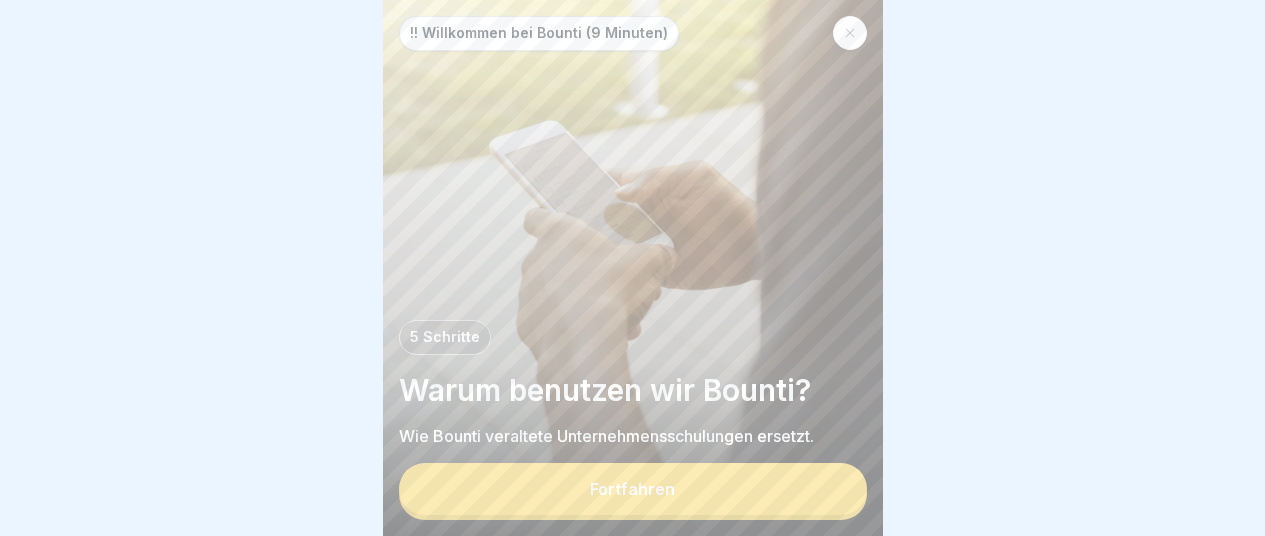 scroll, scrollTop: 15, scrollLeft: 0, axis: vertical 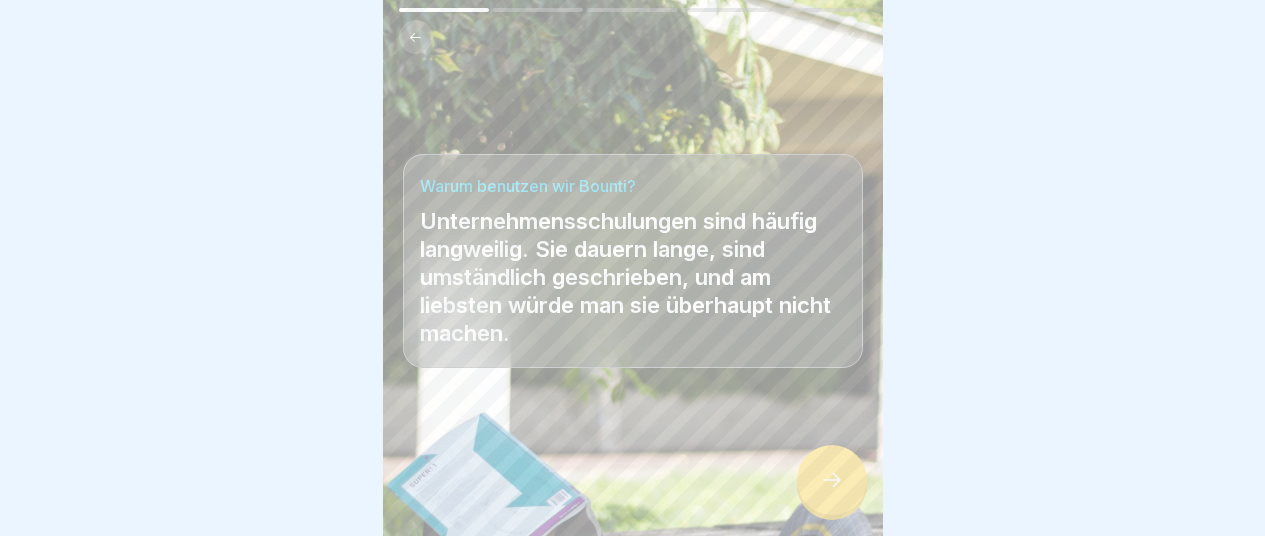 click at bounding box center [832, 480] 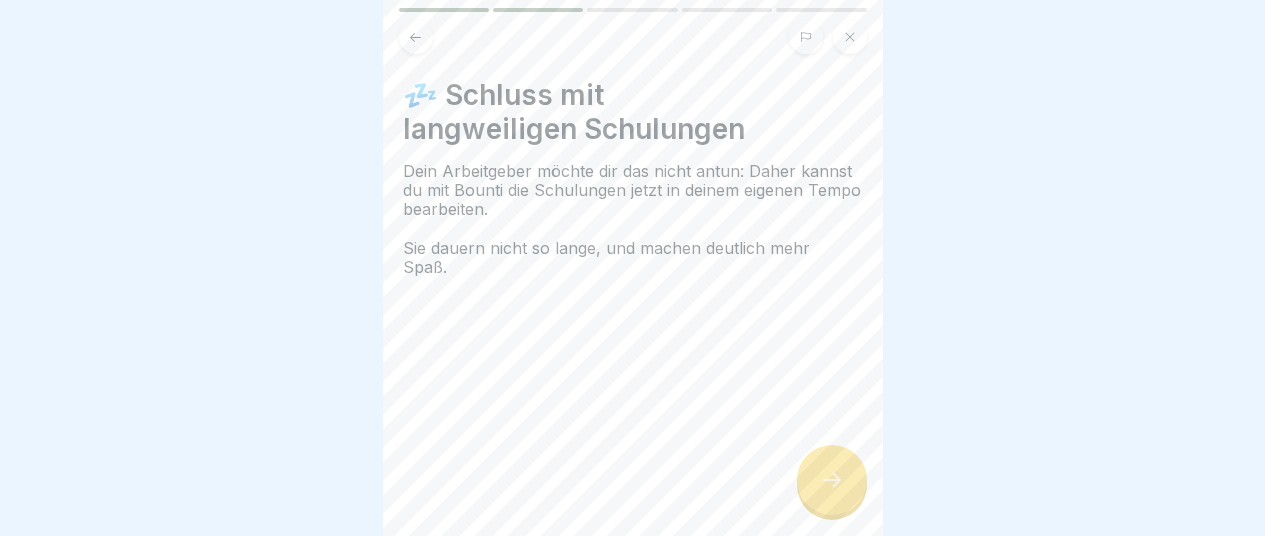 click at bounding box center [832, 480] 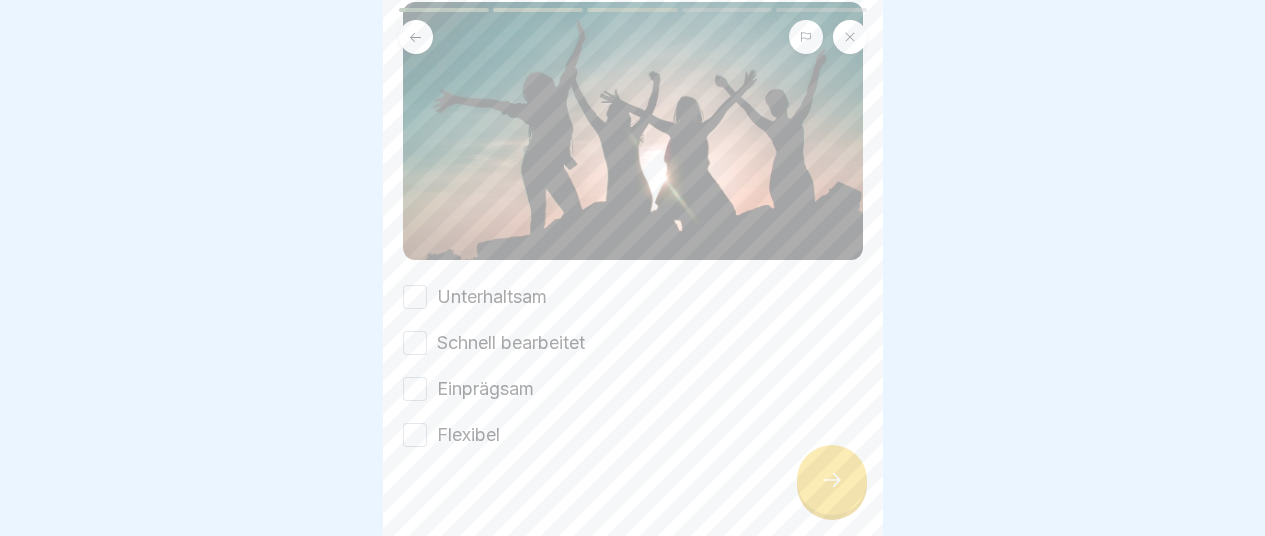 scroll, scrollTop: 223, scrollLeft: 0, axis: vertical 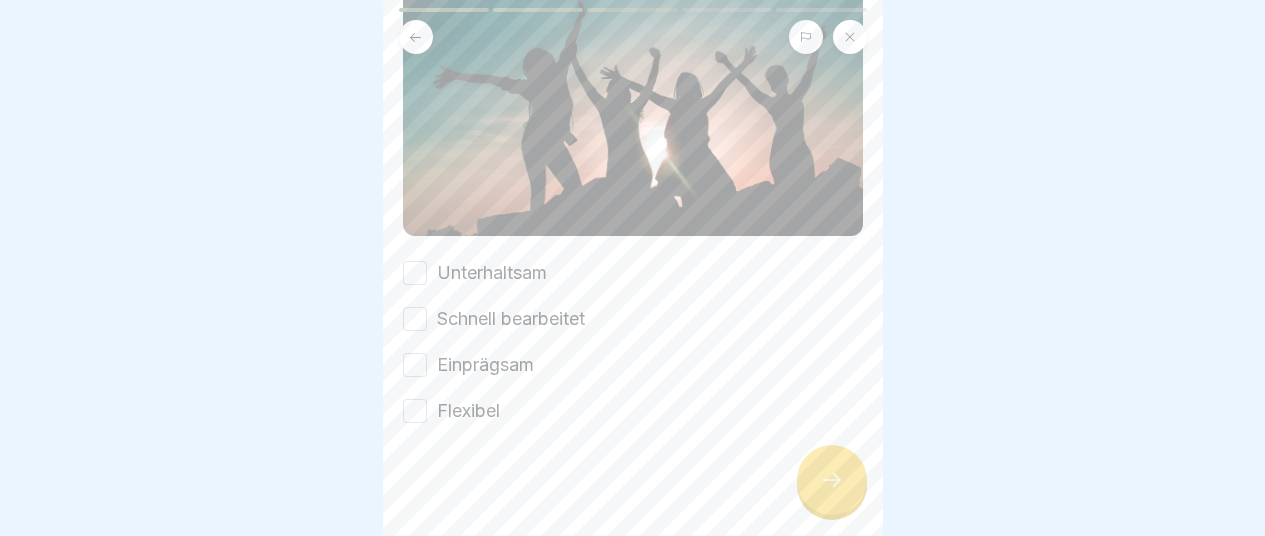 click on "Unterhaltsam" at bounding box center (492, 273) 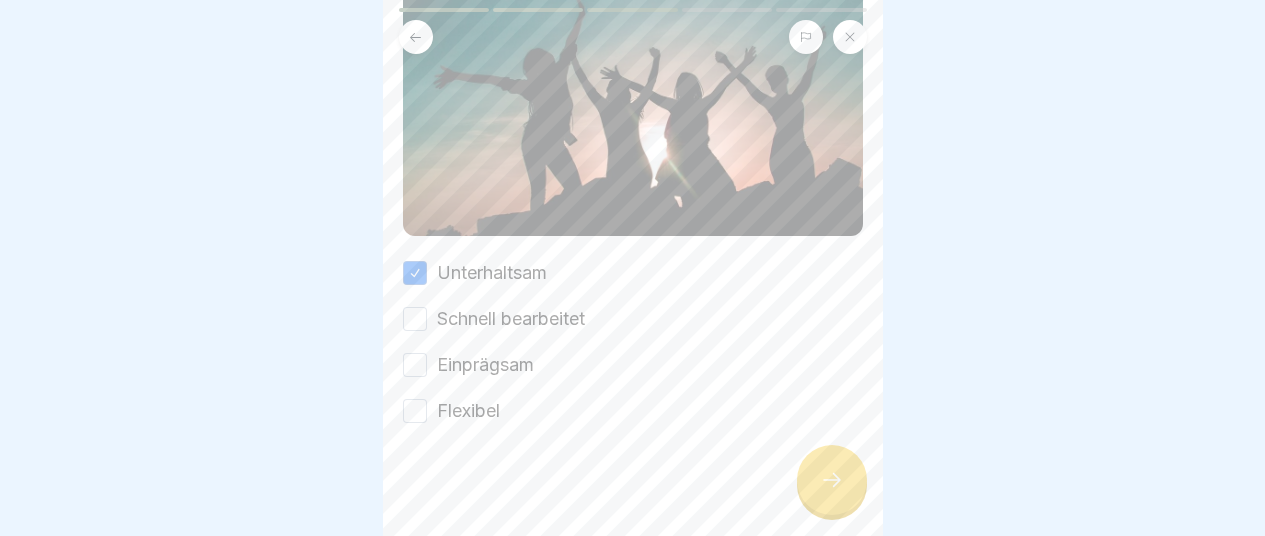 click on "Schnell bearbeitet" at bounding box center [511, 319] 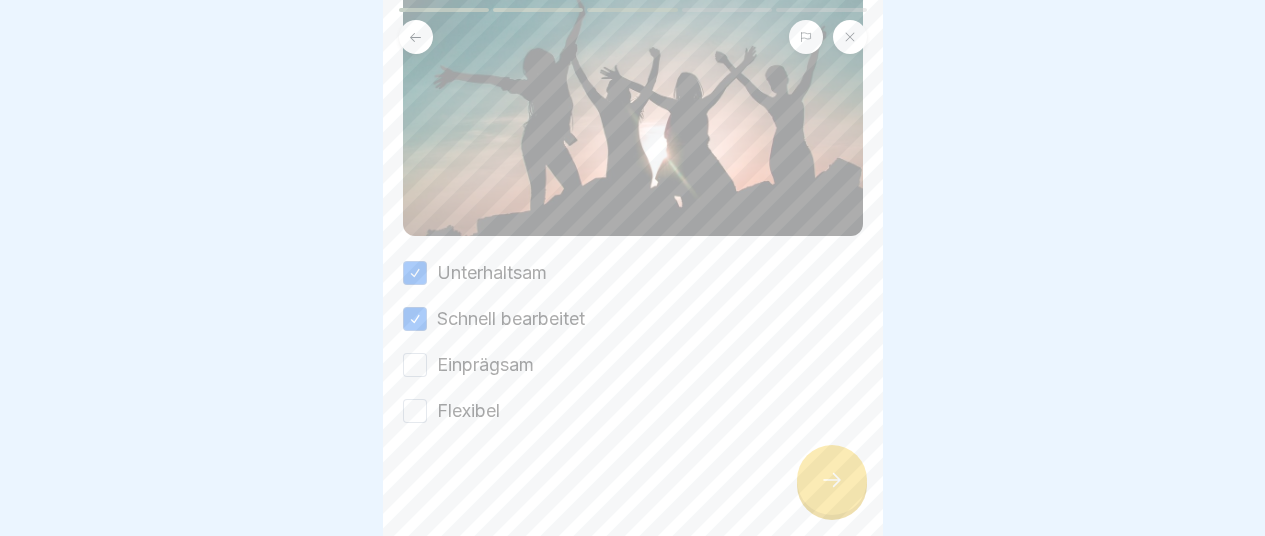 click on "Einprägsam" at bounding box center (485, 365) 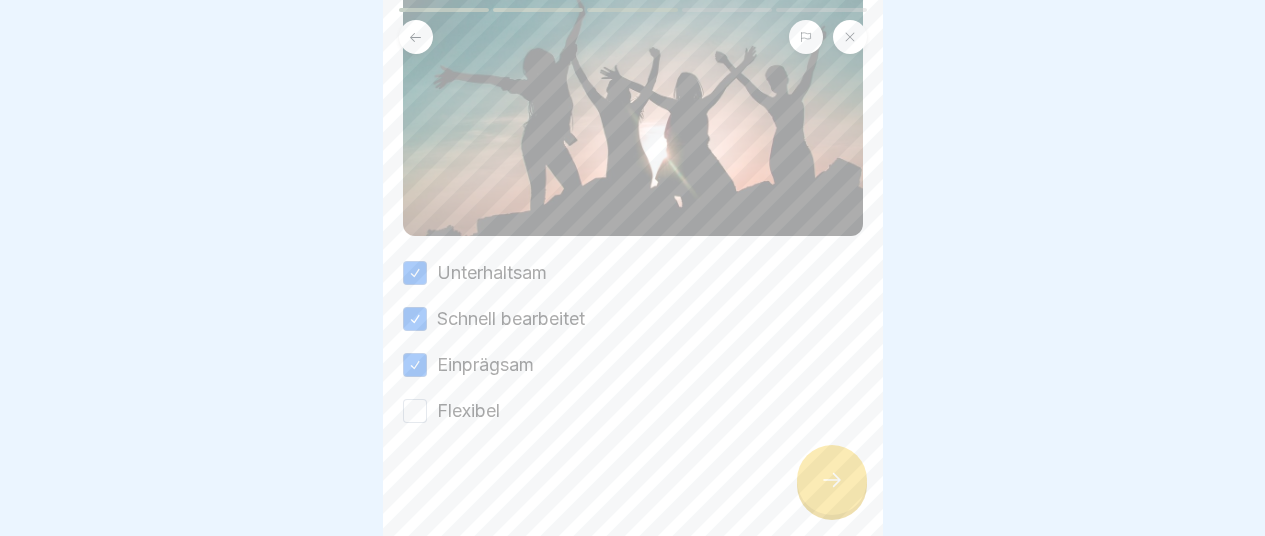 click on "Flexibel" at bounding box center [468, 411] 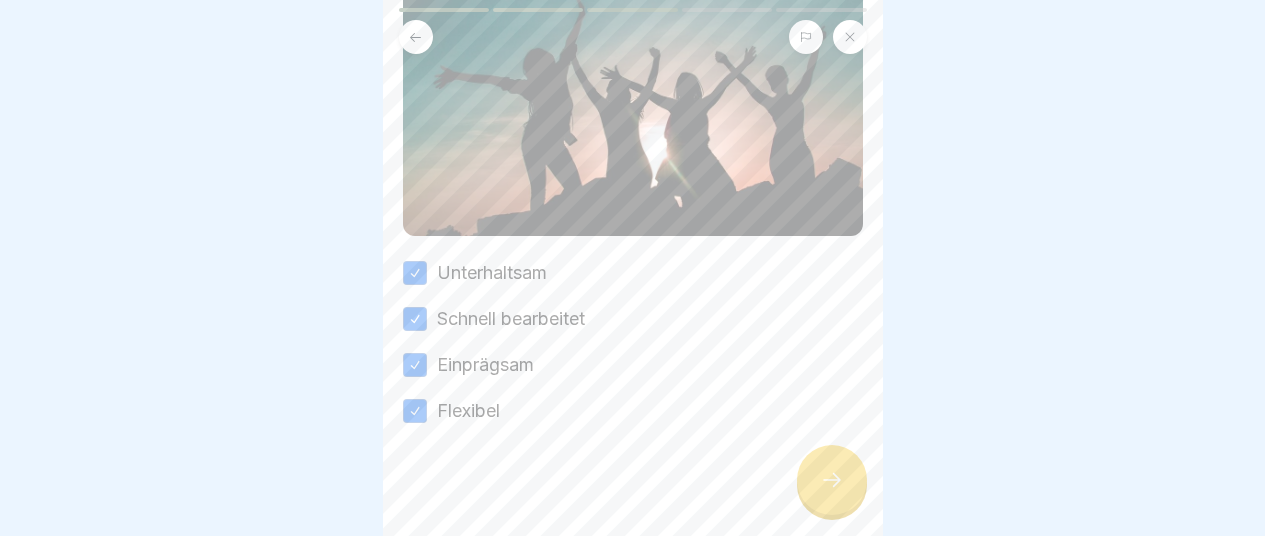 click at bounding box center [832, 480] 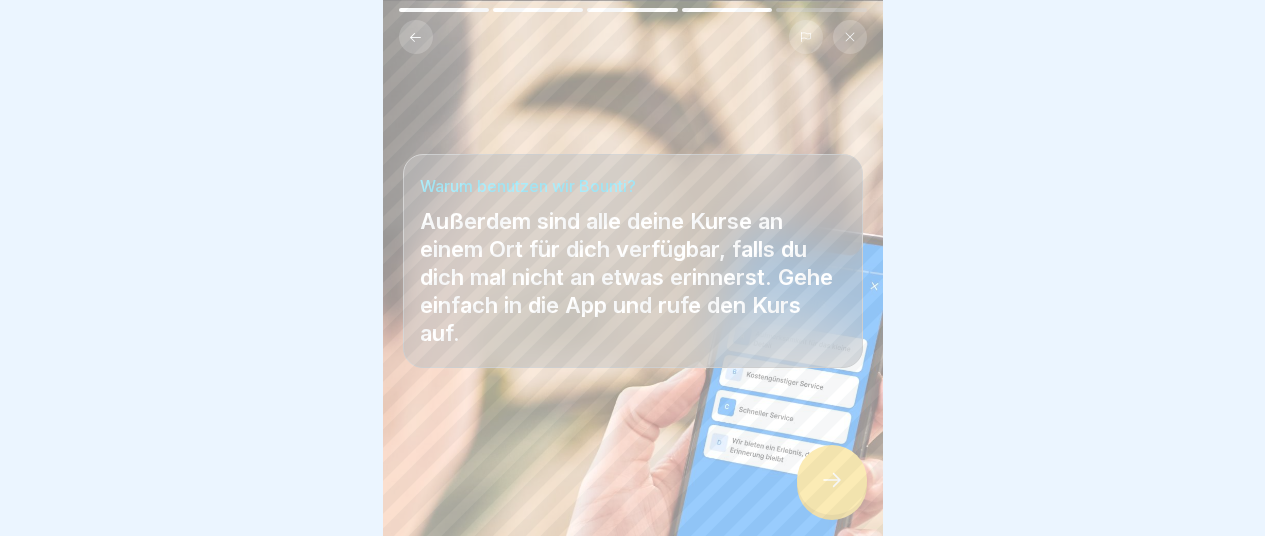 click 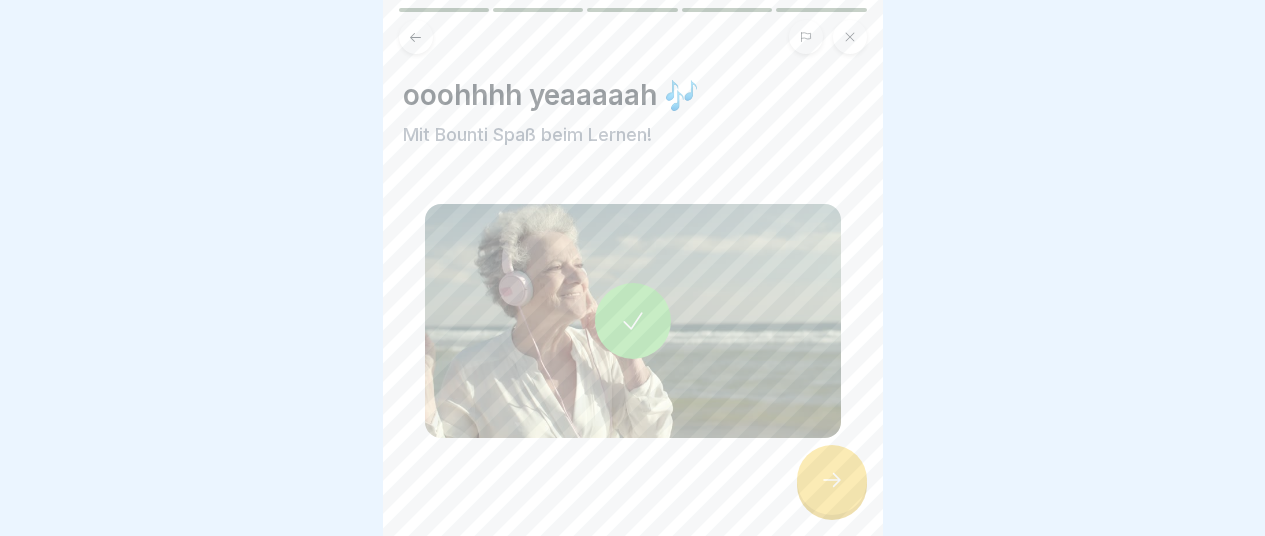 click 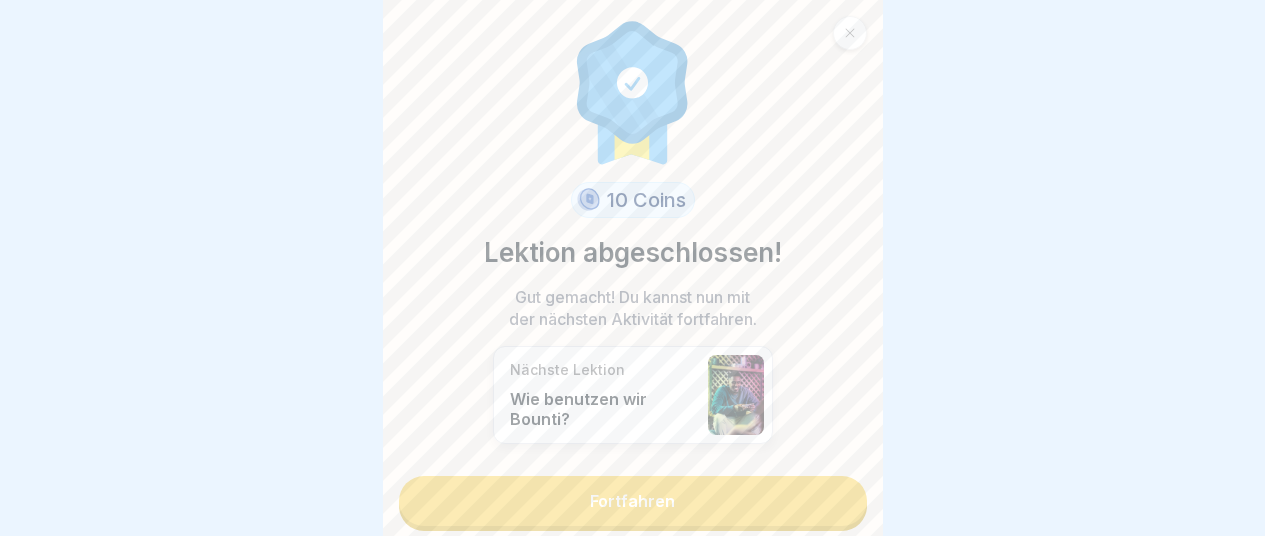 click on "Fortfahren" at bounding box center (633, 501) 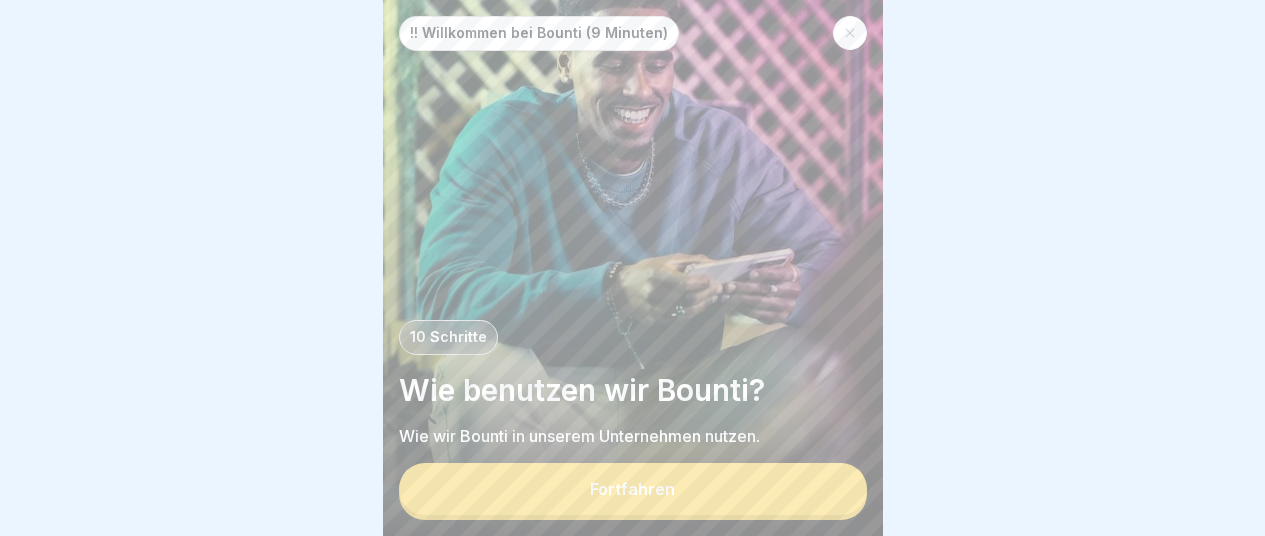 scroll, scrollTop: 15, scrollLeft: 0, axis: vertical 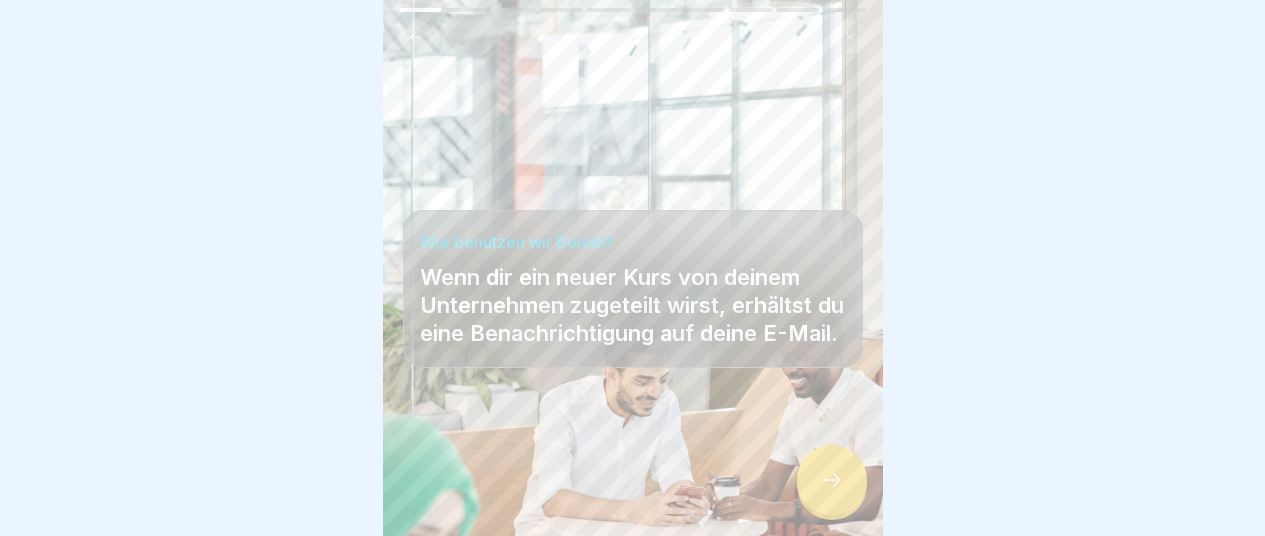 click 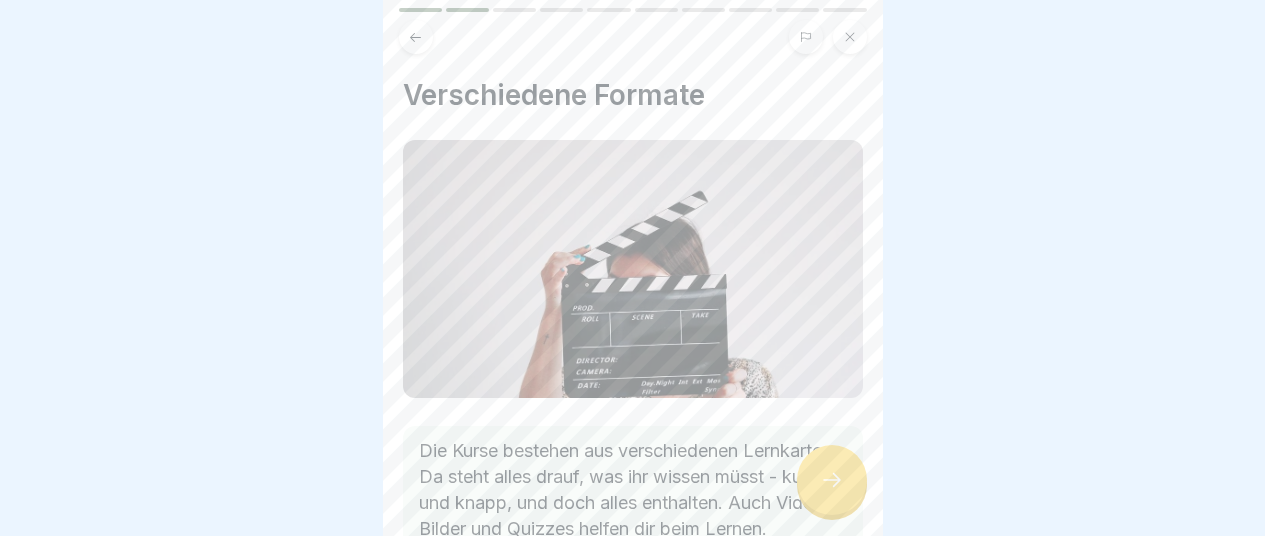 click 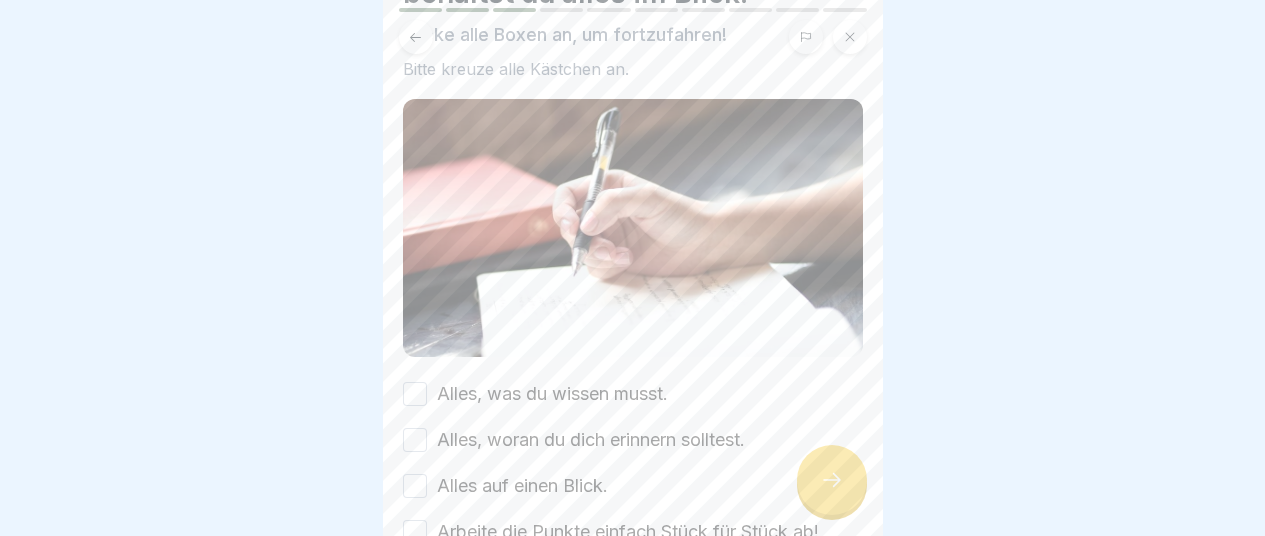 scroll, scrollTop: 257, scrollLeft: 0, axis: vertical 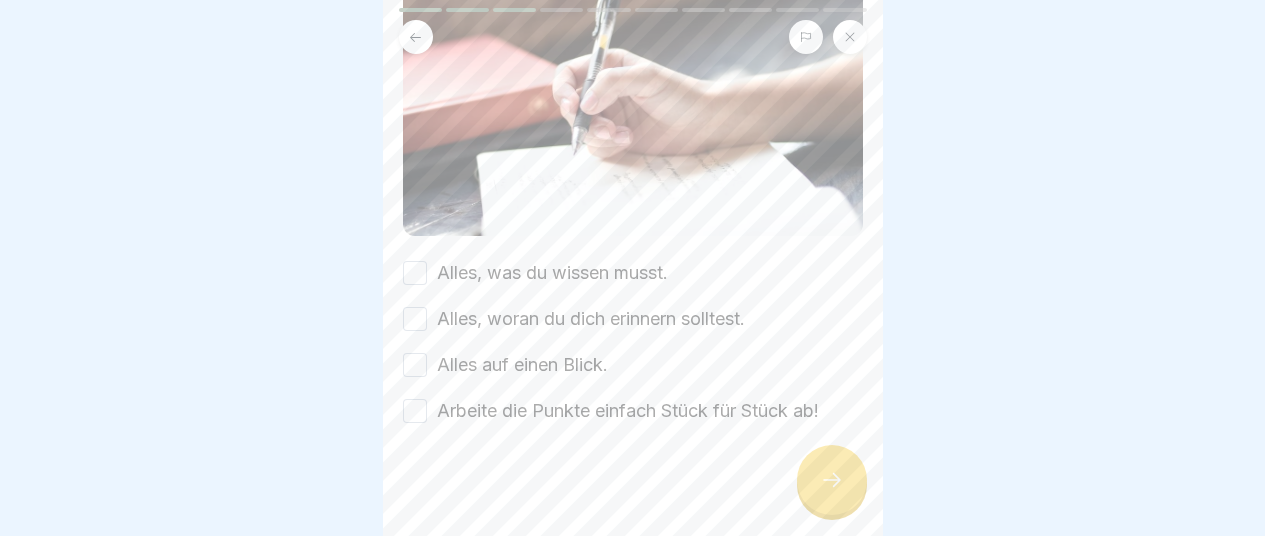 click on "Alles, was du wissen musst." at bounding box center [552, 273] 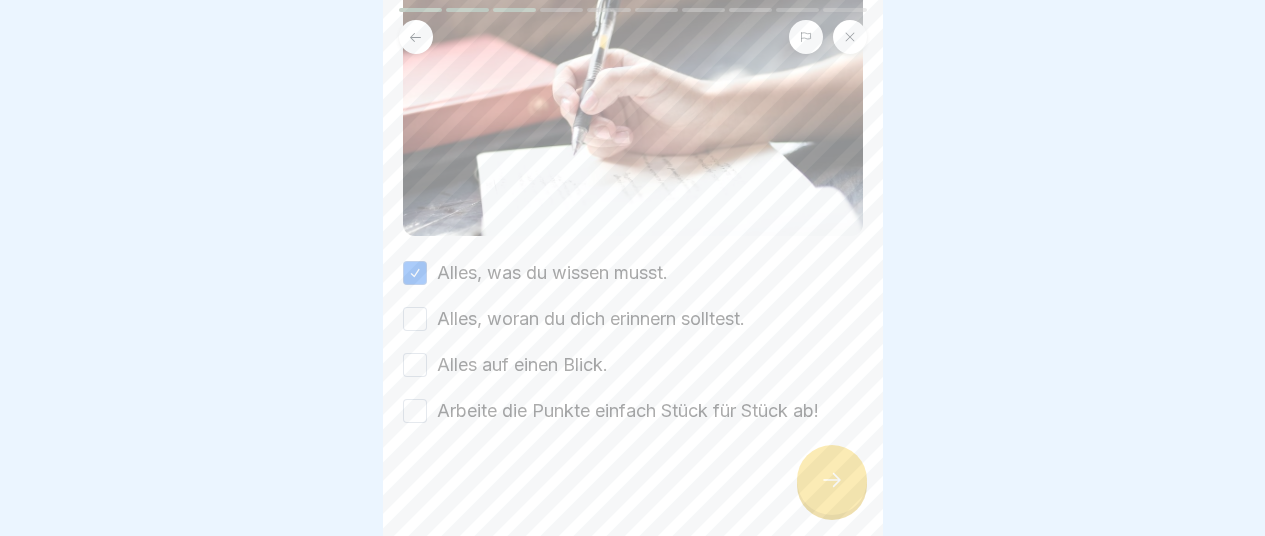 click on "Alles, woran du dich erinnern solltest." at bounding box center [591, 319] 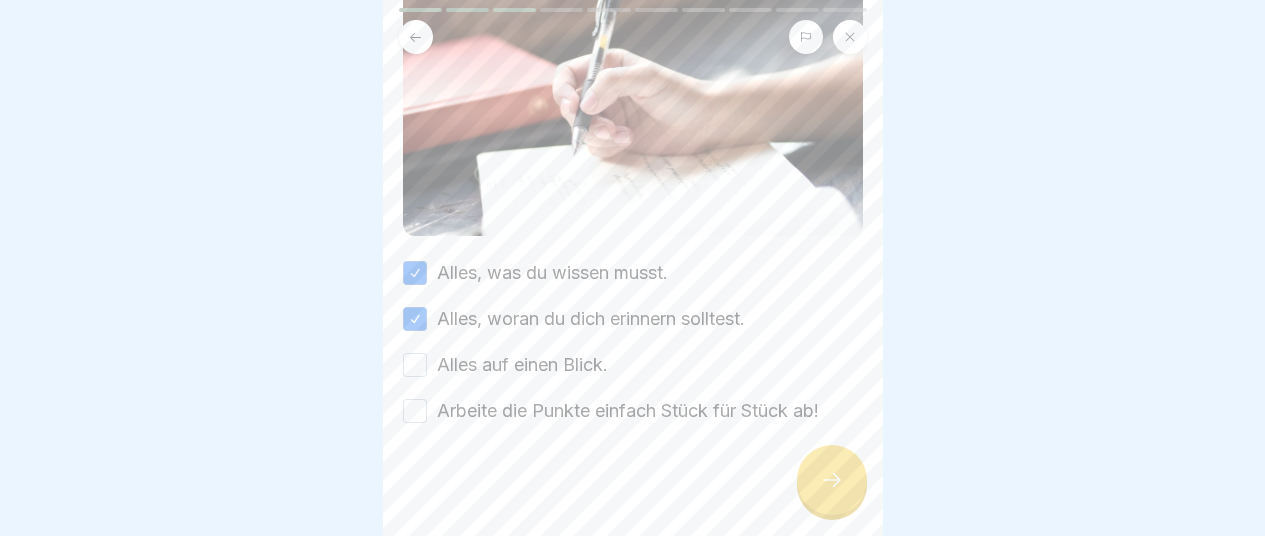 click on "Alles auf einen Blick." at bounding box center [522, 365] 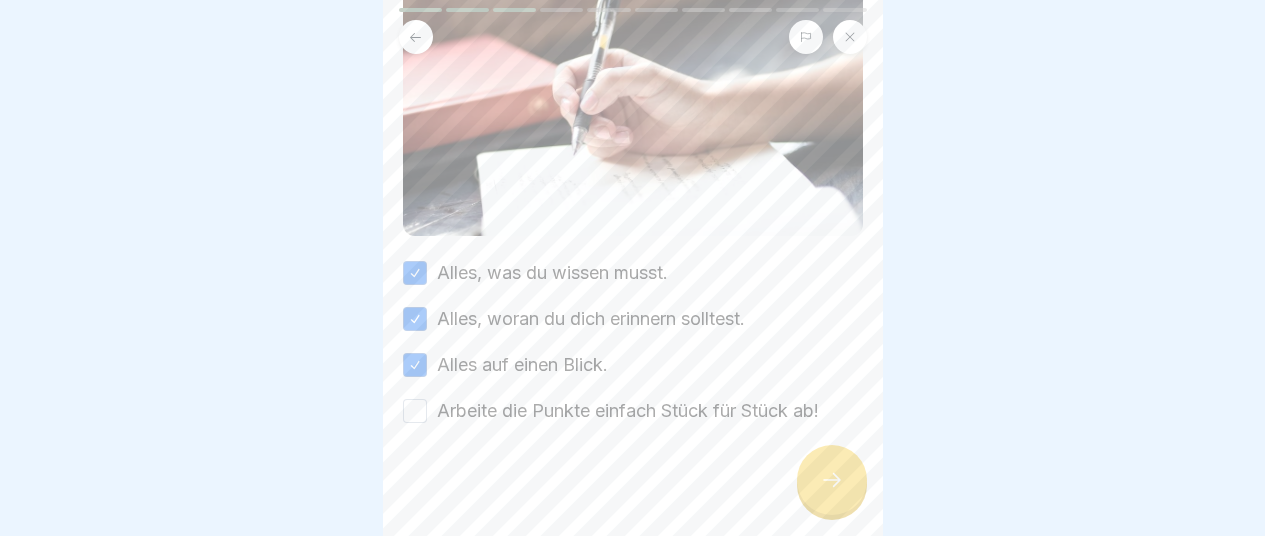 click on "Arbeite die Punkte einfach Stück für Stück ab!" at bounding box center (628, 411) 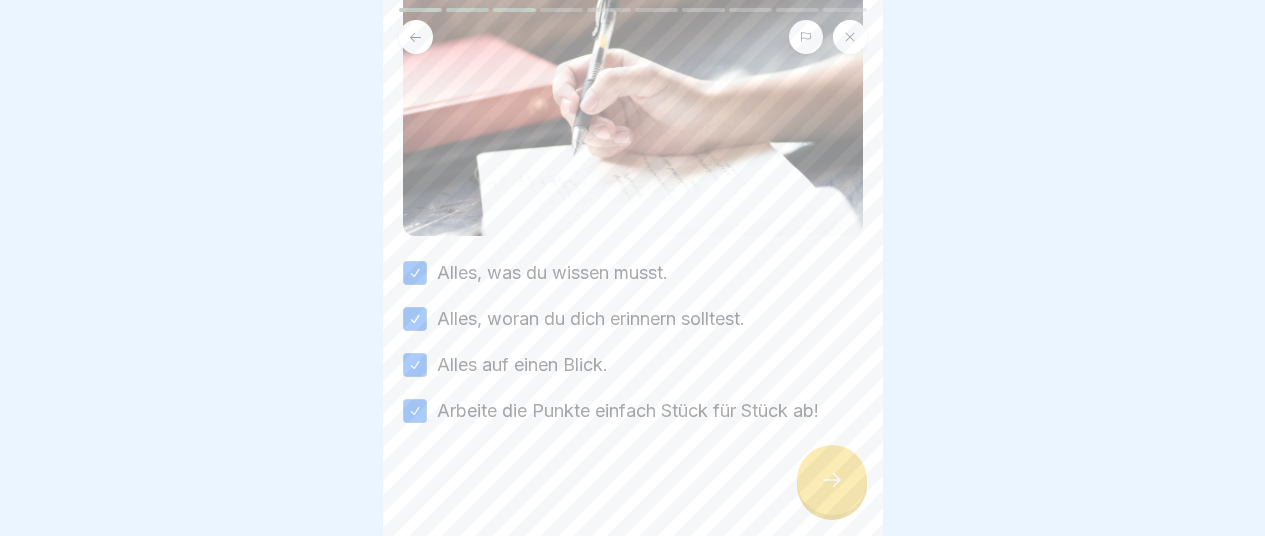 click at bounding box center (832, 480) 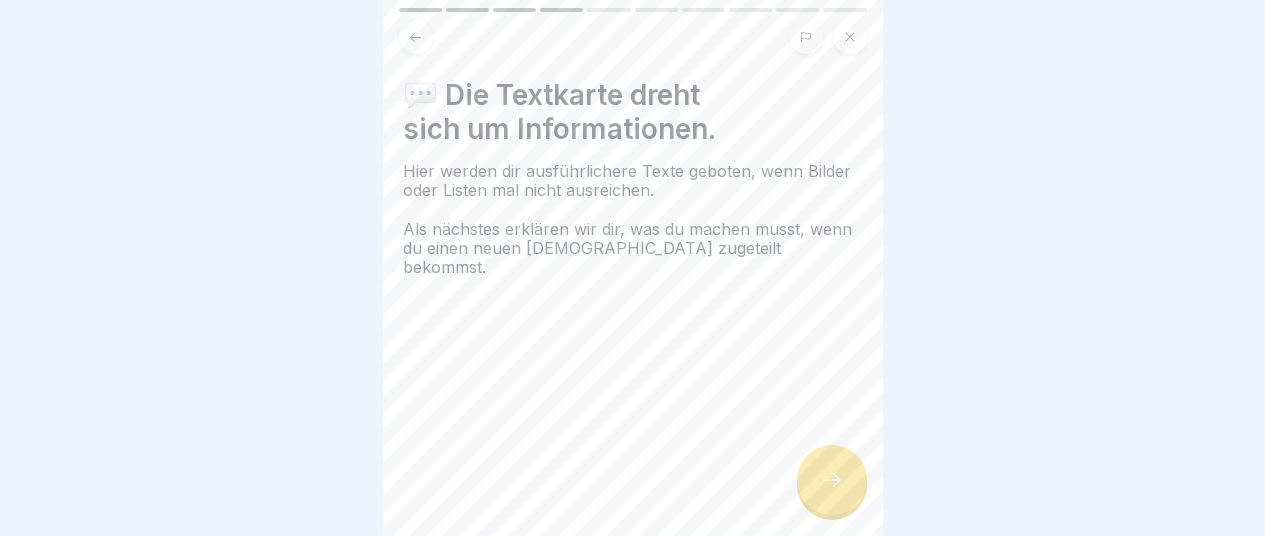 click at bounding box center [832, 480] 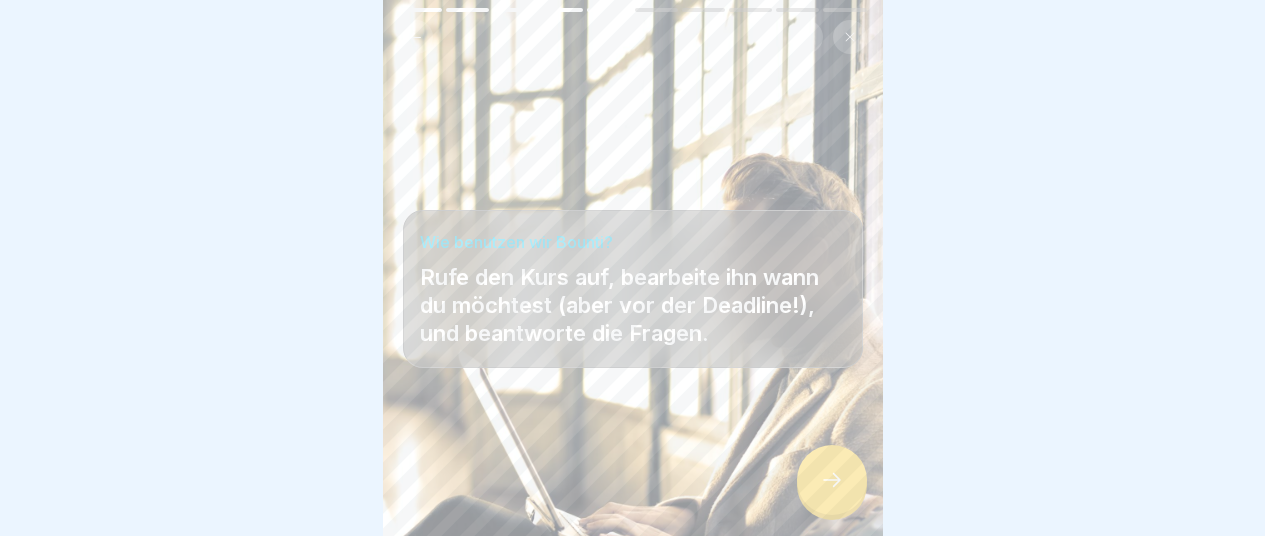 click at bounding box center [832, 480] 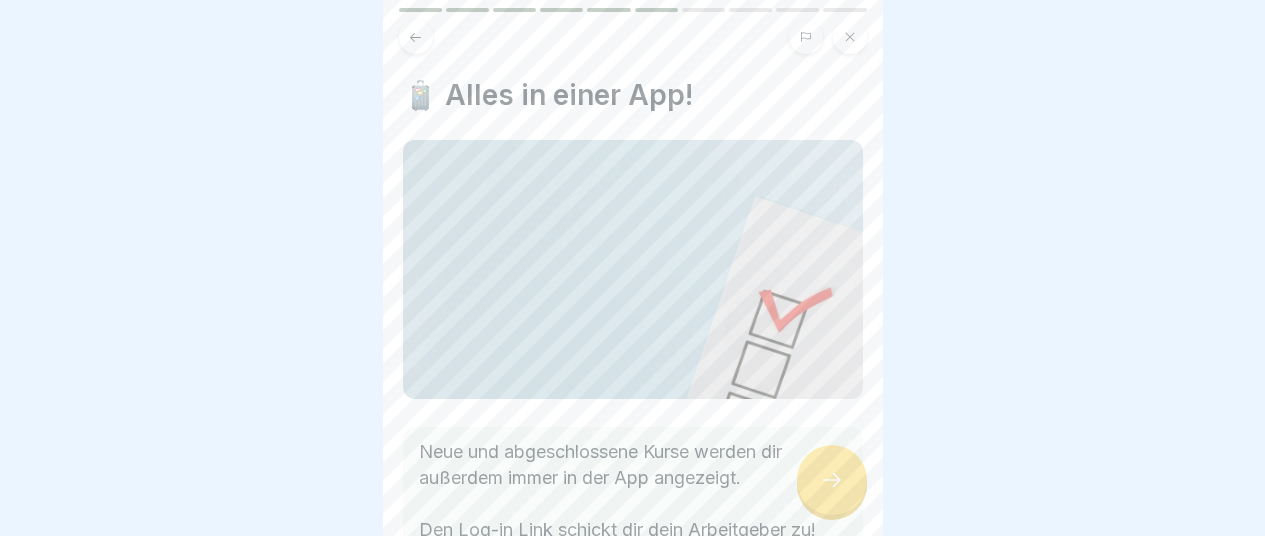 click at bounding box center [832, 480] 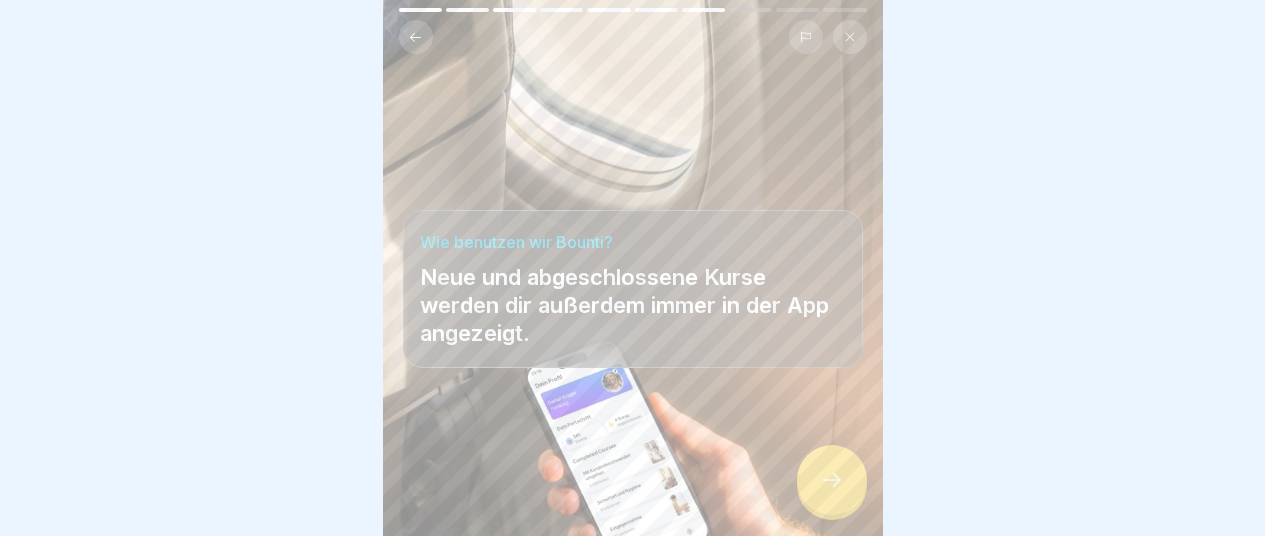 click at bounding box center (832, 480) 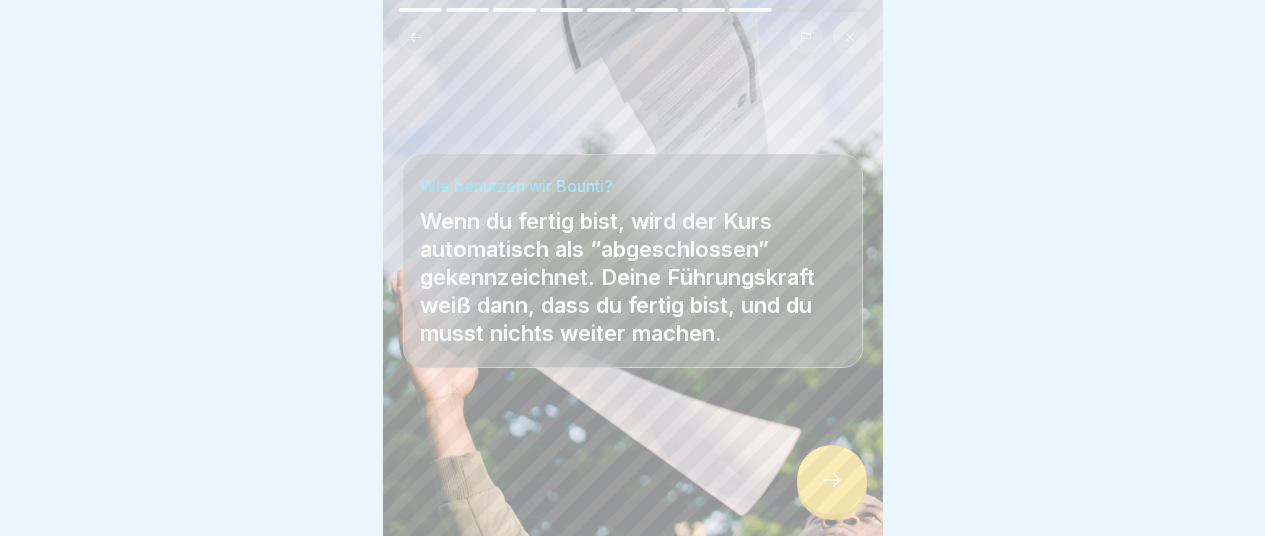 click at bounding box center (832, 480) 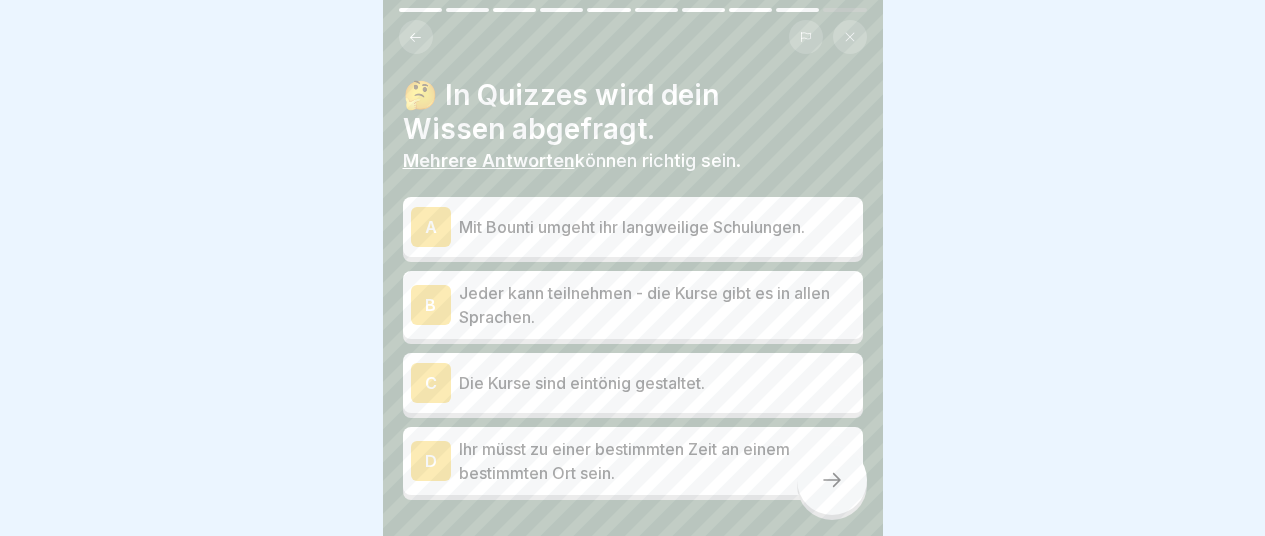 click on "Mit Bounti umgeht ihr langweilige Schulungen." at bounding box center [657, 227] 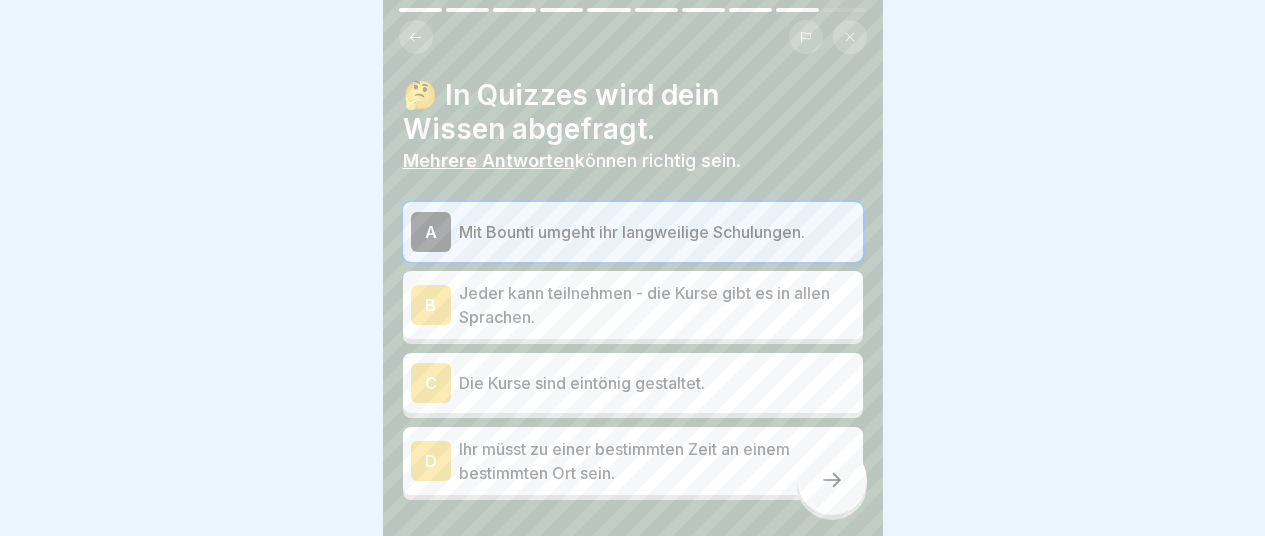 click on "B Jeder kann teilnehmen - die Kurse gibt es in allen Sprachen." at bounding box center [633, 305] 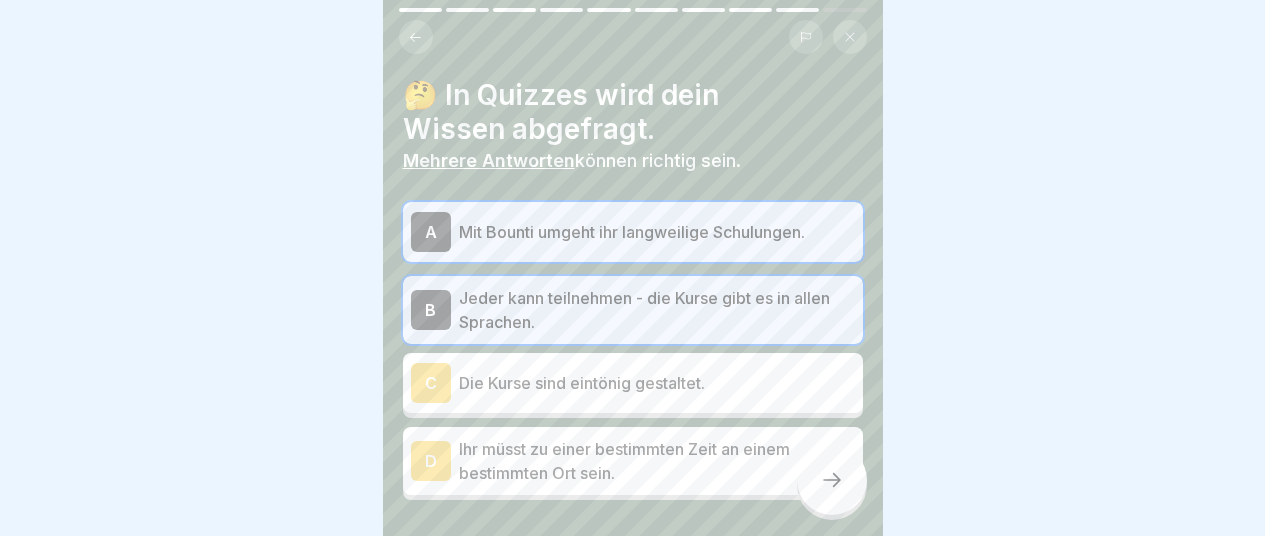 click at bounding box center [832, 480] 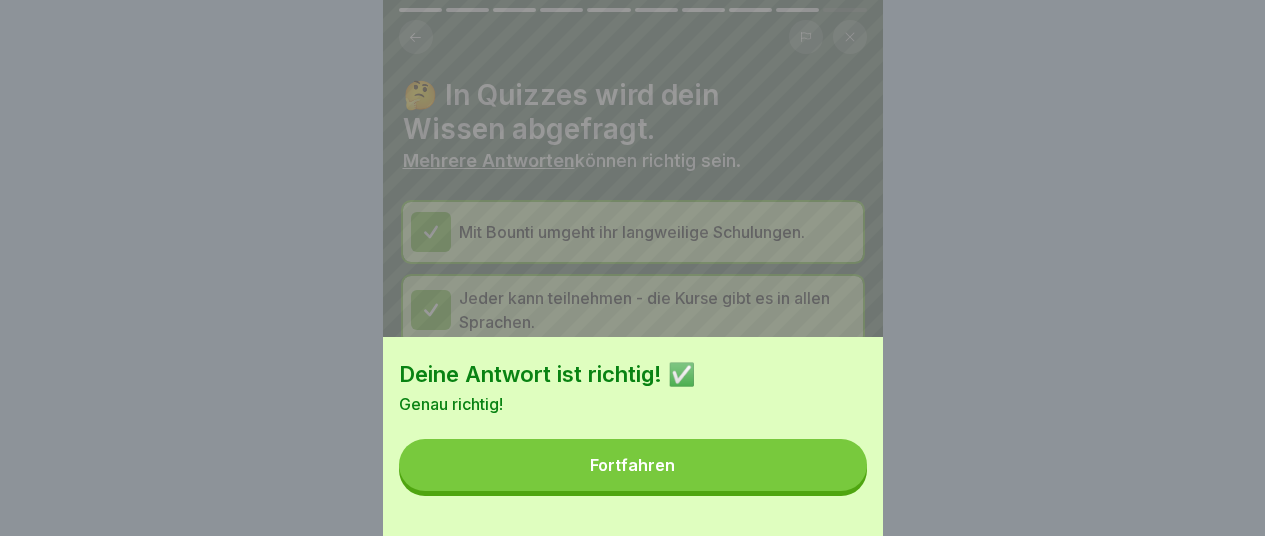 click on "Fortfahren" at bounding box center (633, 465) 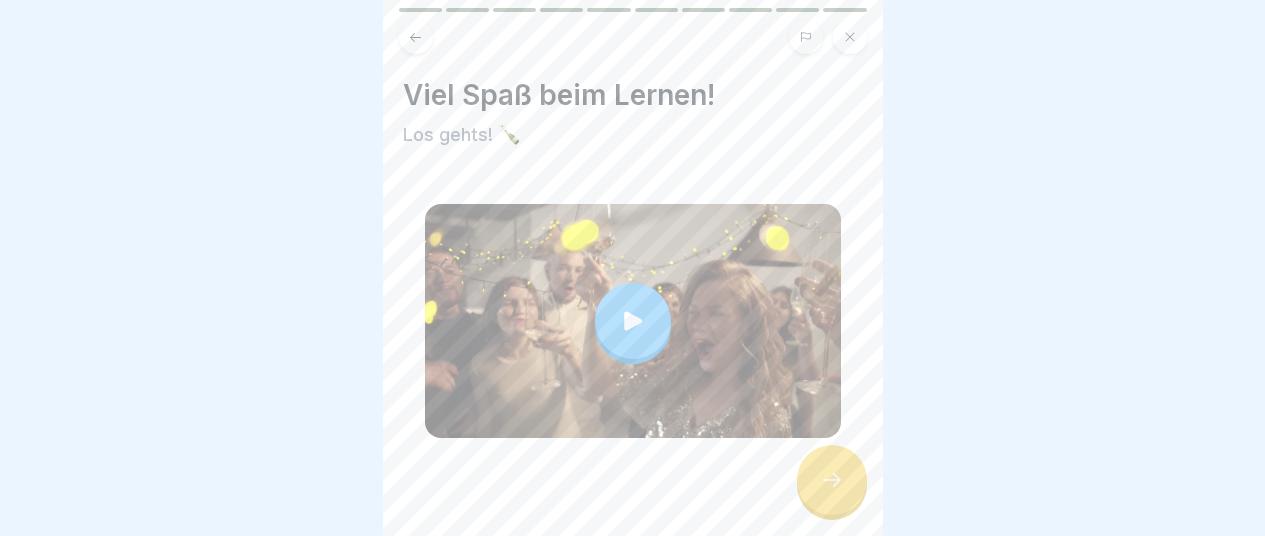 click at bounding box center [633, 321] 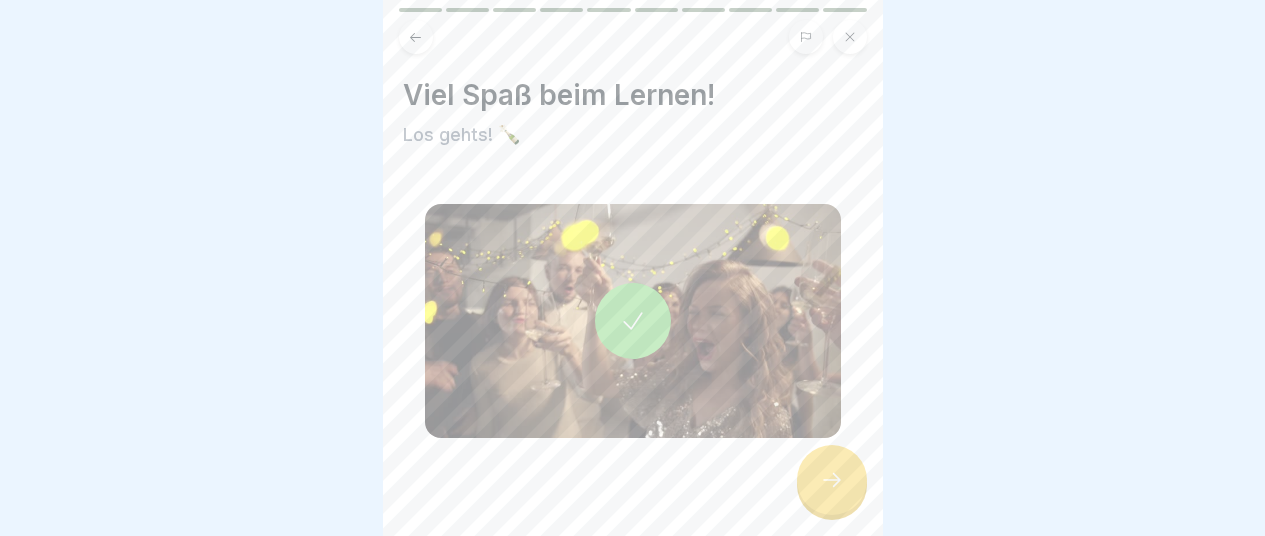 click 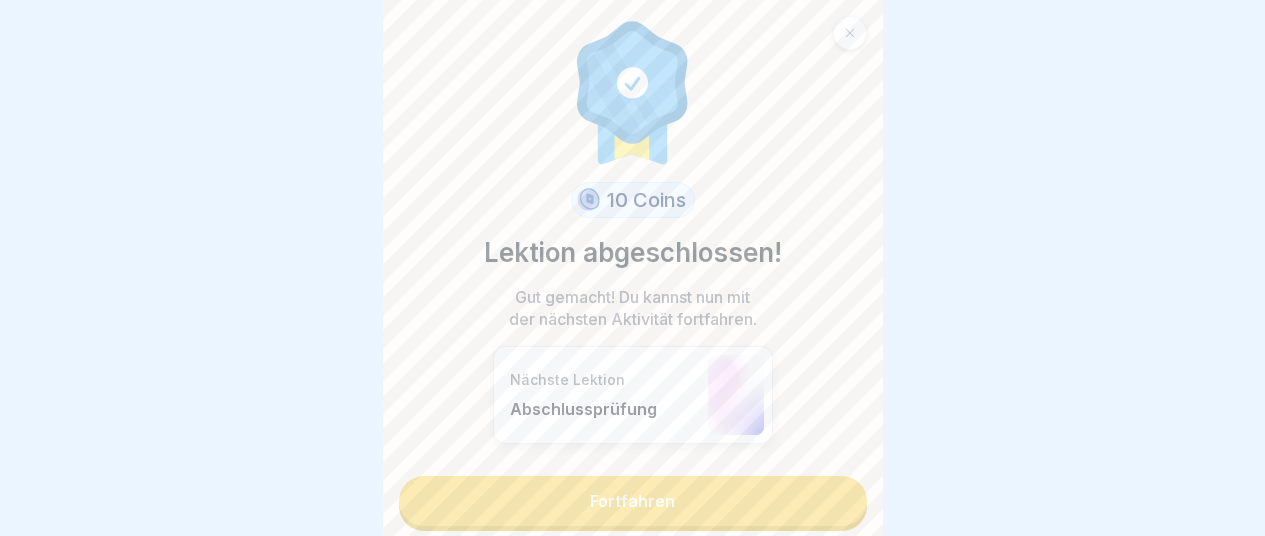 click on "Fortfahren" at bounding box center (633, 501) 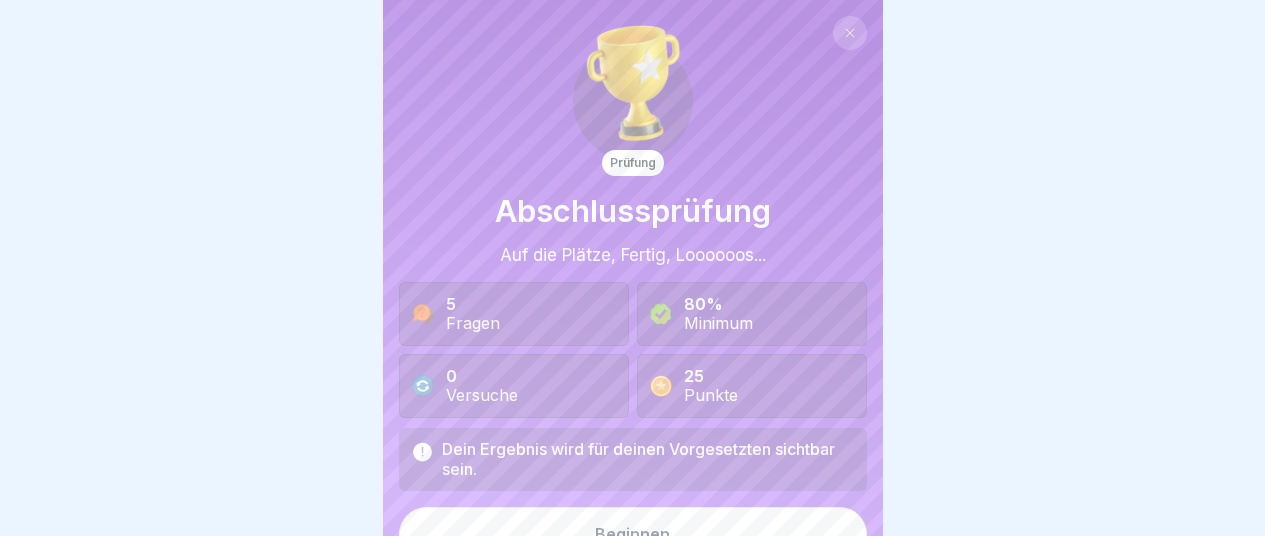 scroll, scrollTop: 0, scrollLeft: 0, axis: both 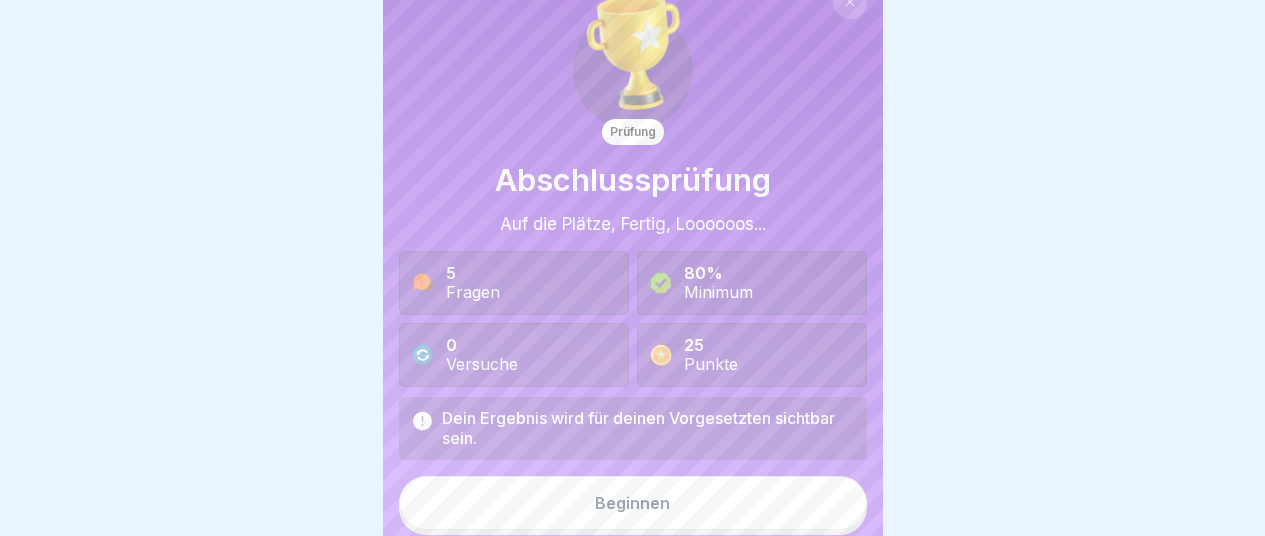 click on "Beginnen" at bounding box center [633, 503] 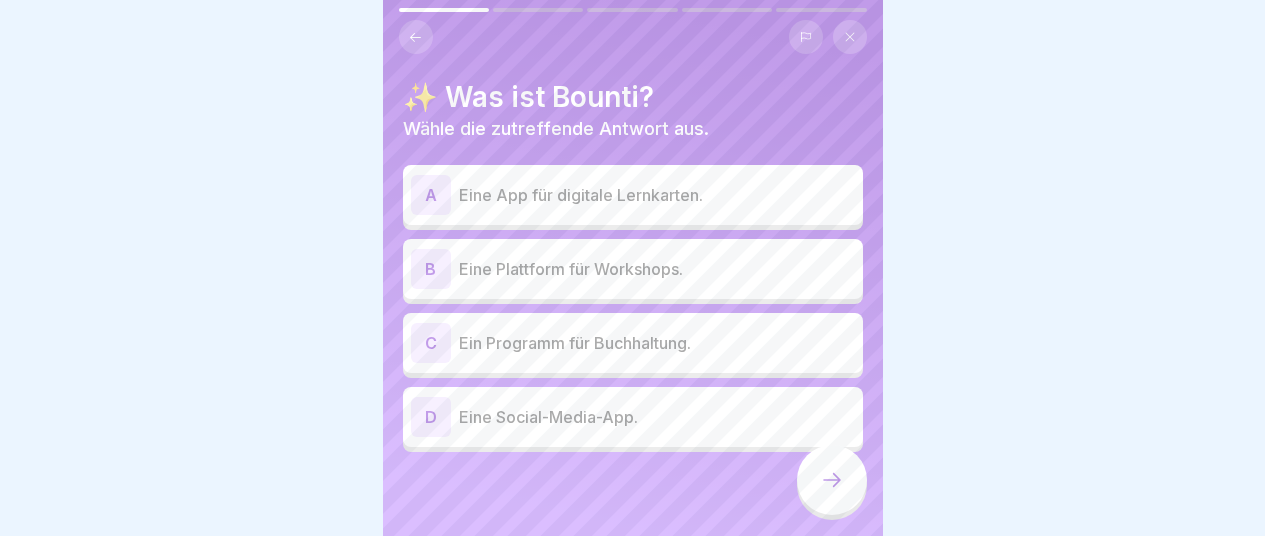 click on "Eine App für digitale Lernkarten." at bounding box center (657, 195) 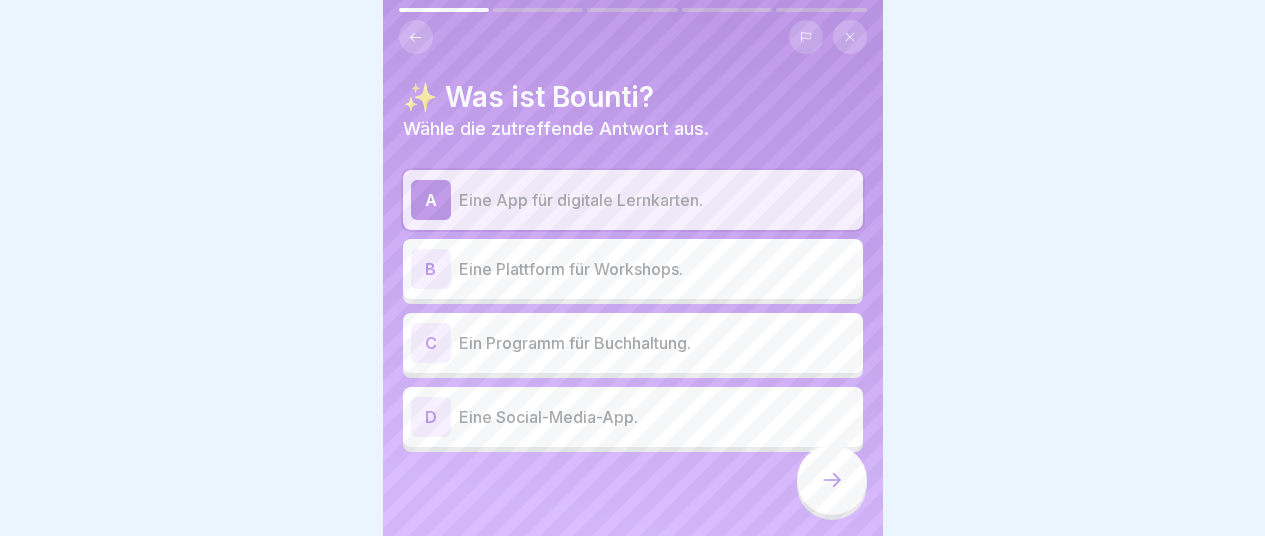click on "B Eine Plattform für Workshops." at bounding box center [633, 269] 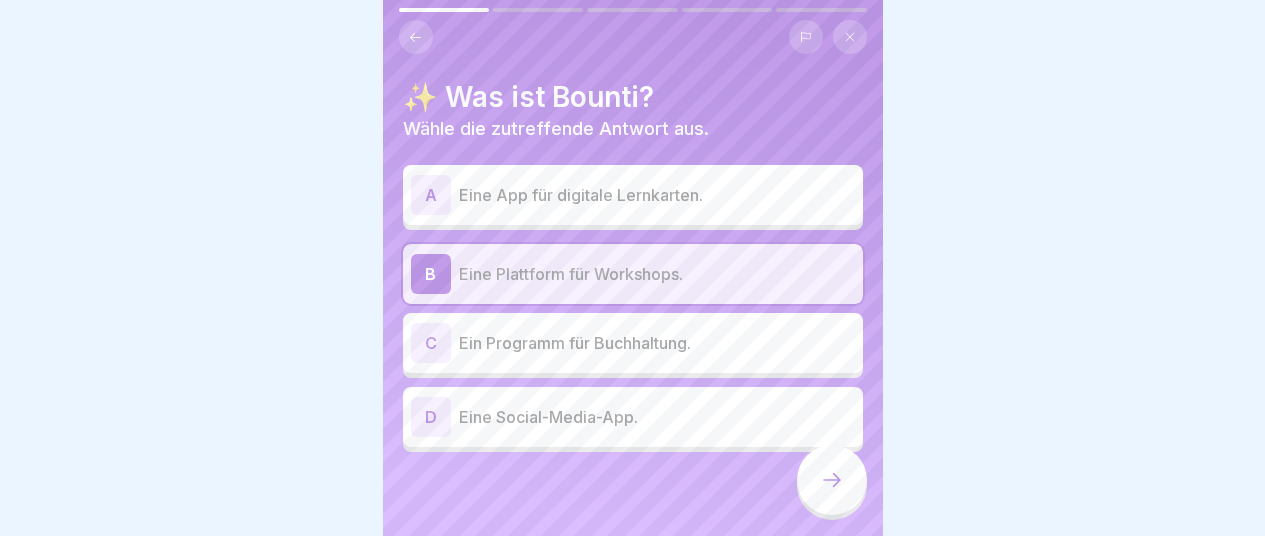 click on "Eine App für digitale Lernkarten." at bounding box center [657, 195] 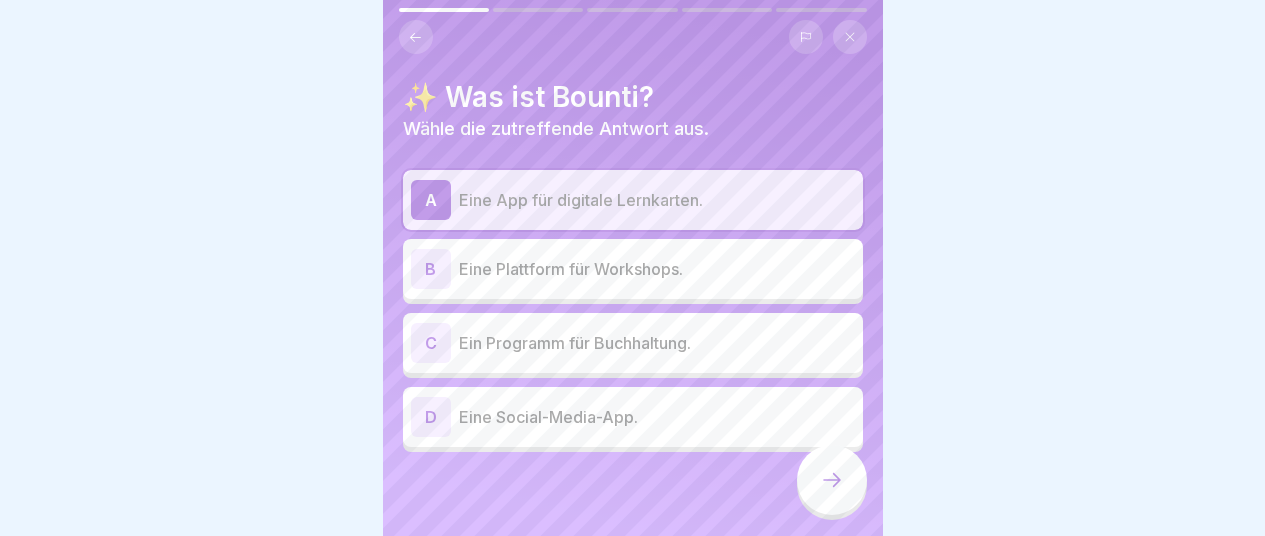 click at bounding box center [832, 480] 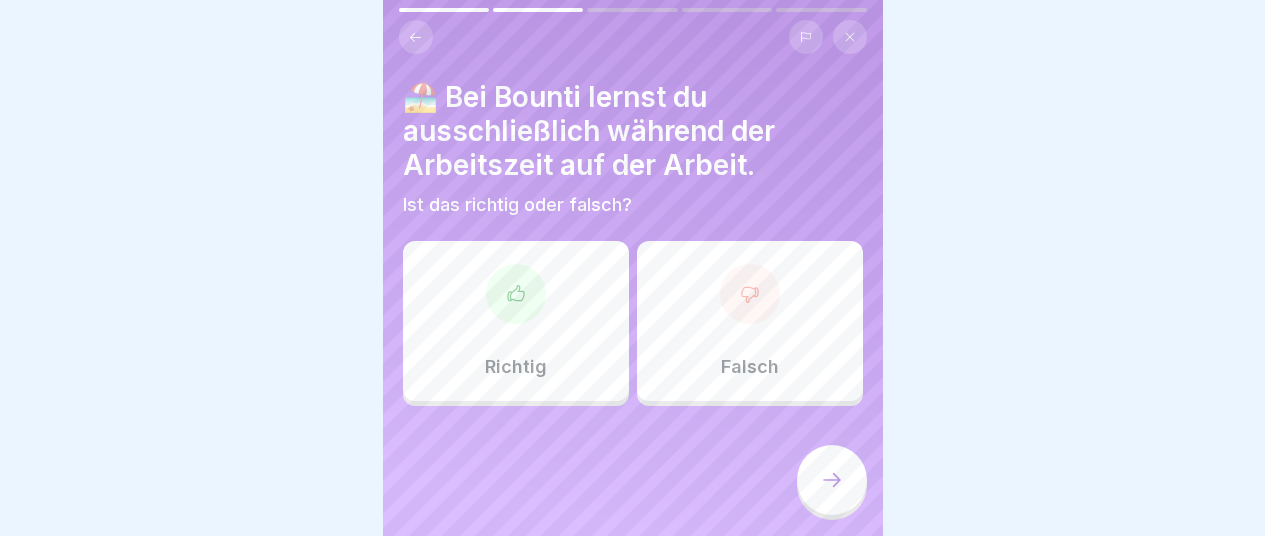 click on "Richtig" at bounding box center (516, 367) 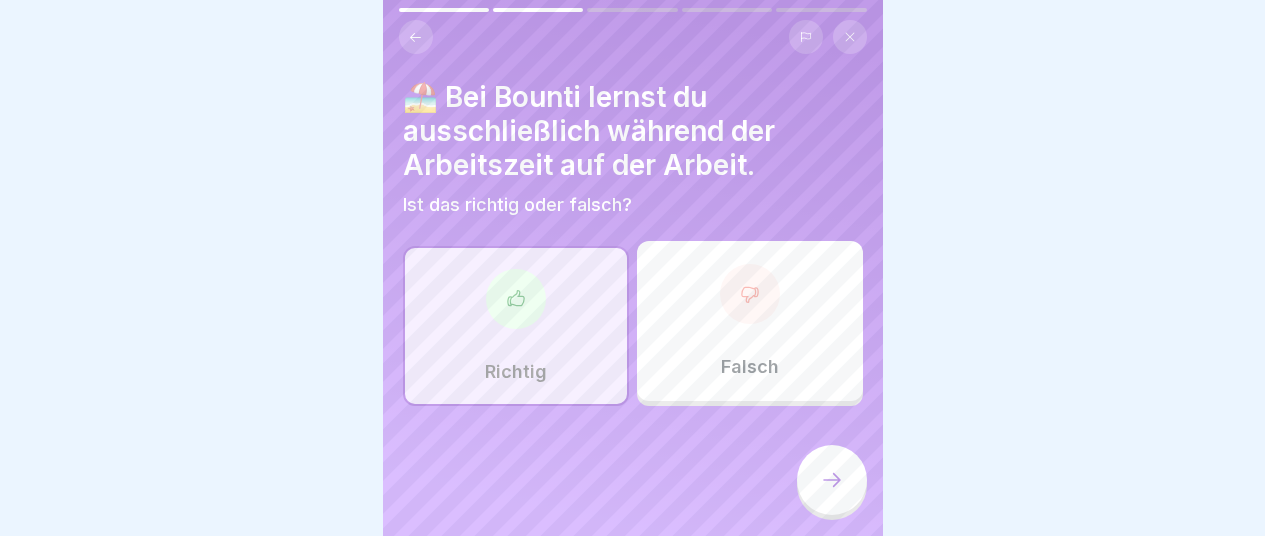 click 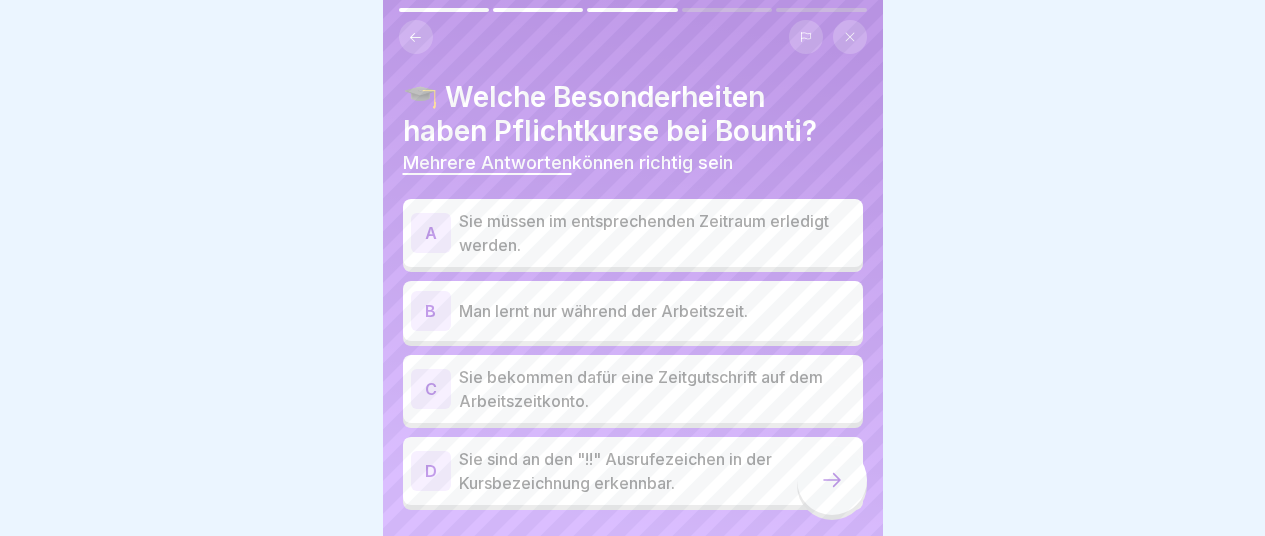 click on "Sie müssen im entsprechenden Zeitraum erledigt werden." at bounding box center [657, 233] 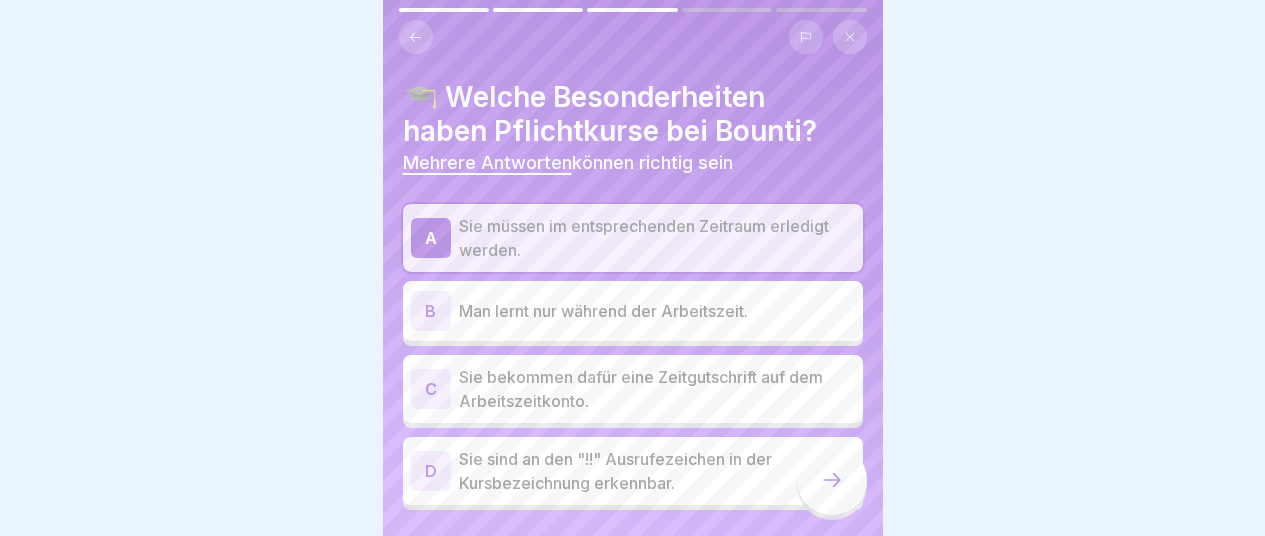 click on "Sie sind an den "!!" Ausrufezeichen in der Kursbezeichnung erkennbar." at bounding box center [657, 471] 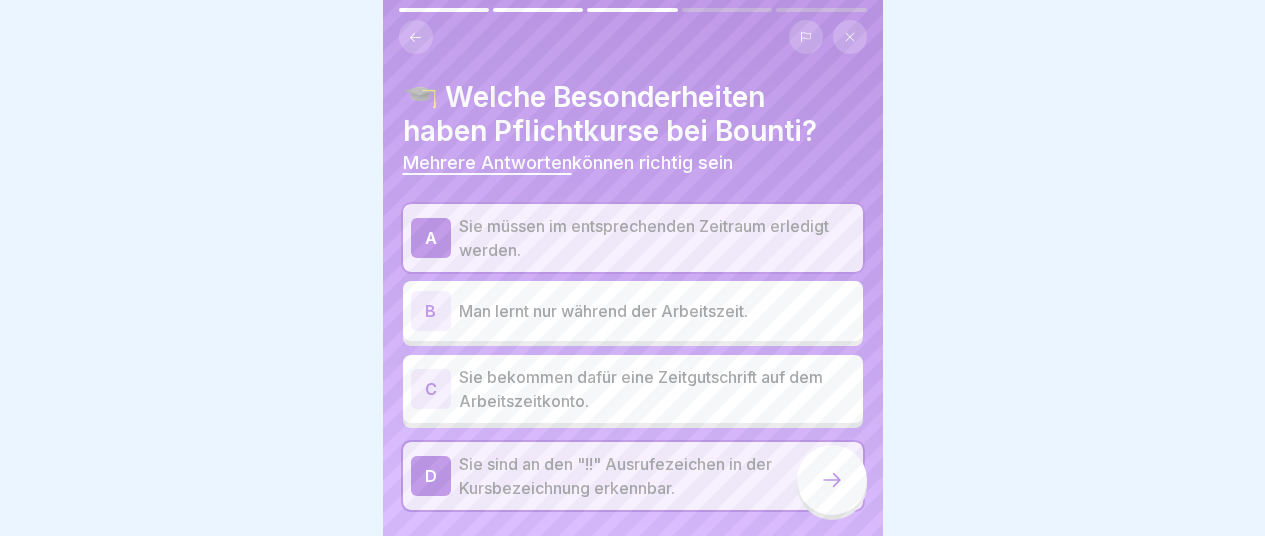 click at bounding box center [832, 480] 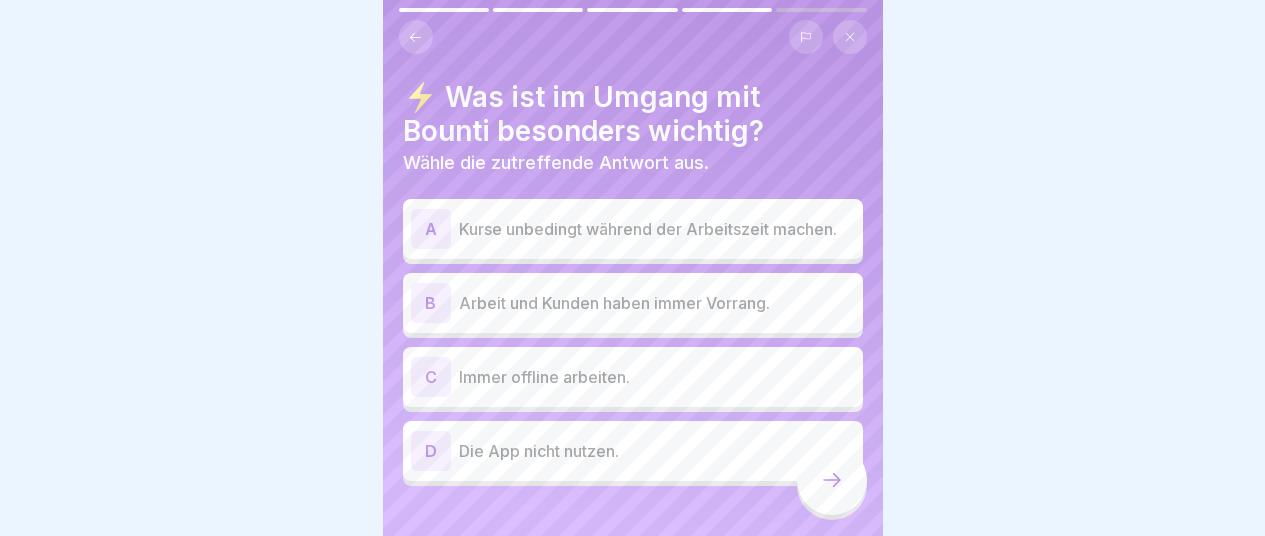 click on "Arbeit und Kunden haben immer Vorrang." at bounding box center [657, 303] 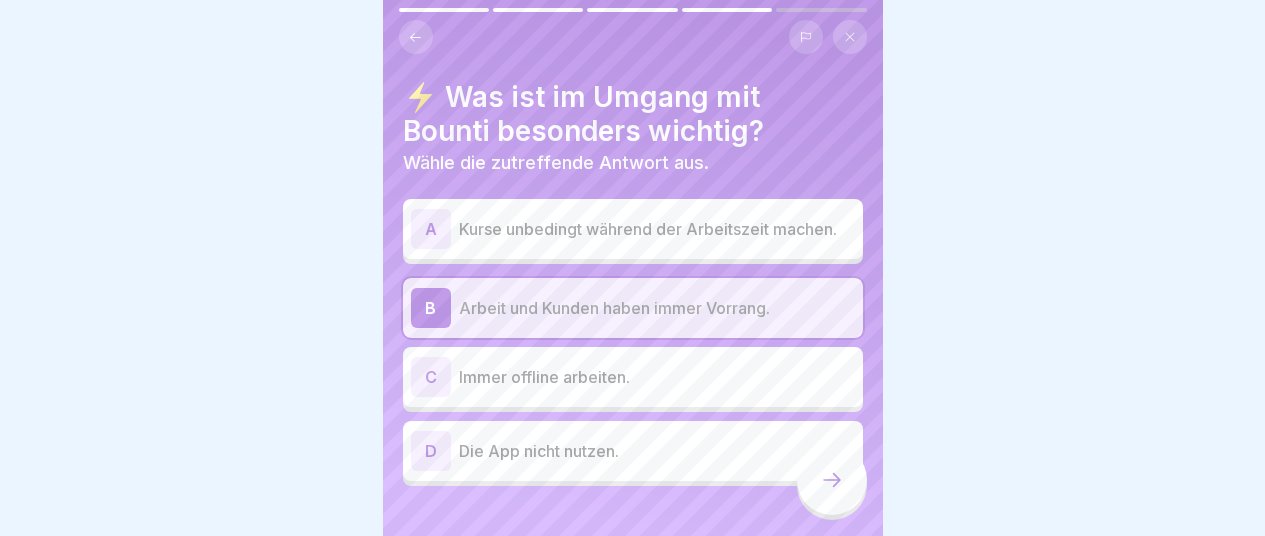 click 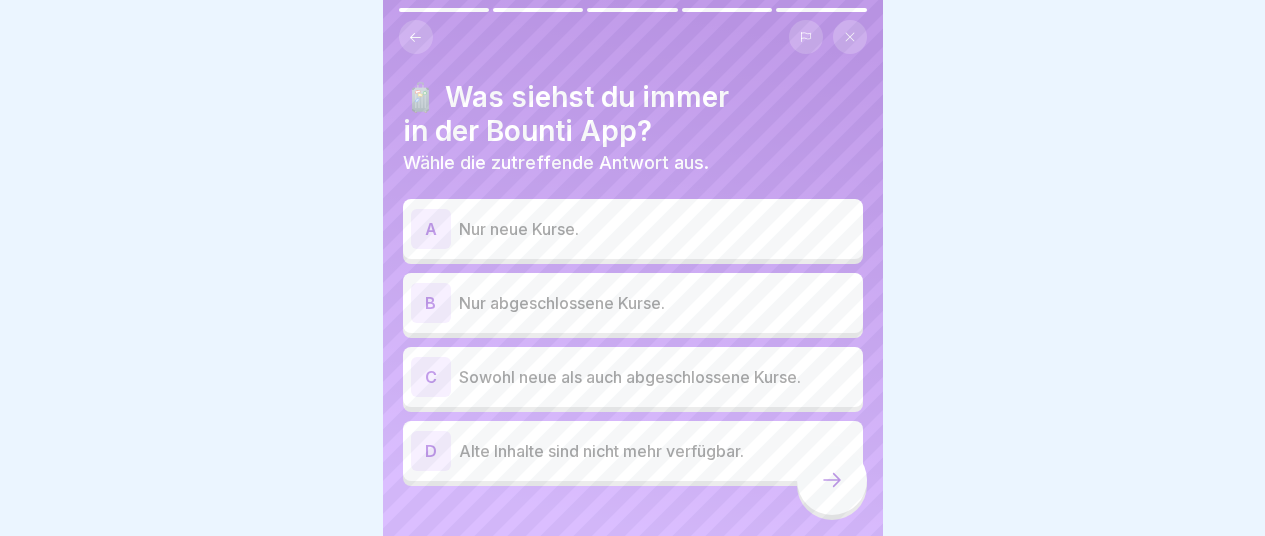 click on "A Nur neue Kurse." at bounding box center [633, 229] 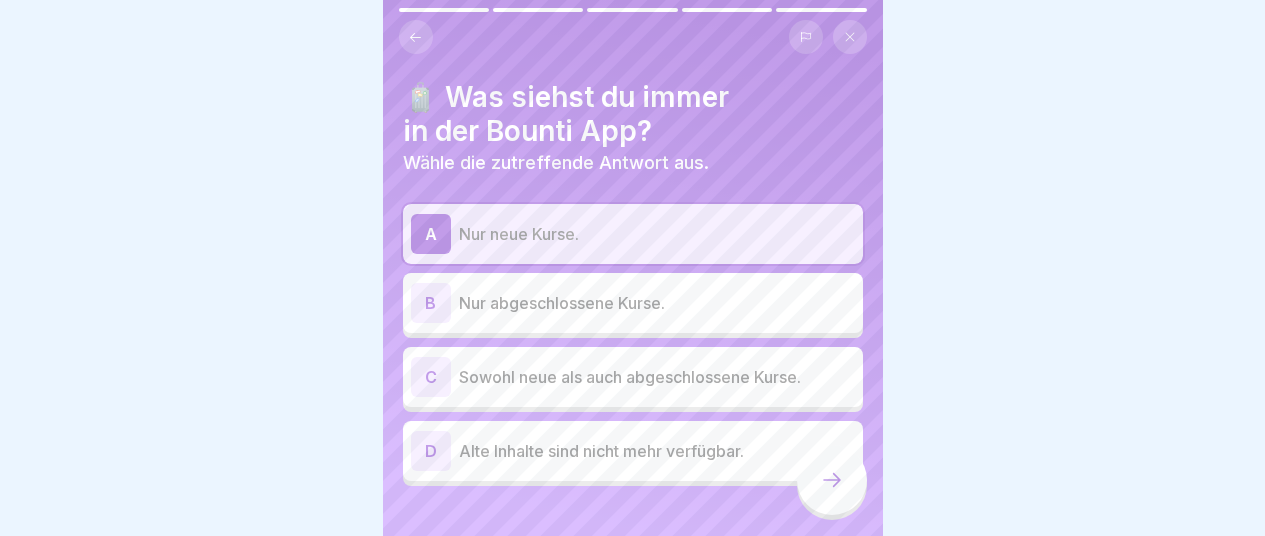click on "Nur abgeschlossene Kurse." at bounding box center [657, 303] 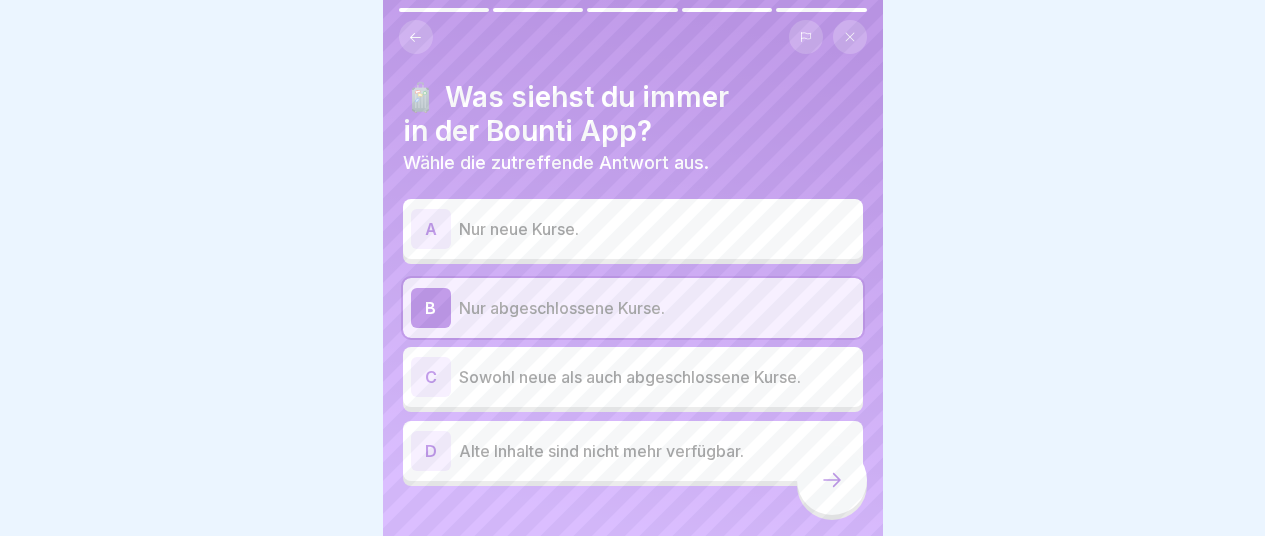 click on "A Nur neue Kurse." at bounding box center [633, 229] 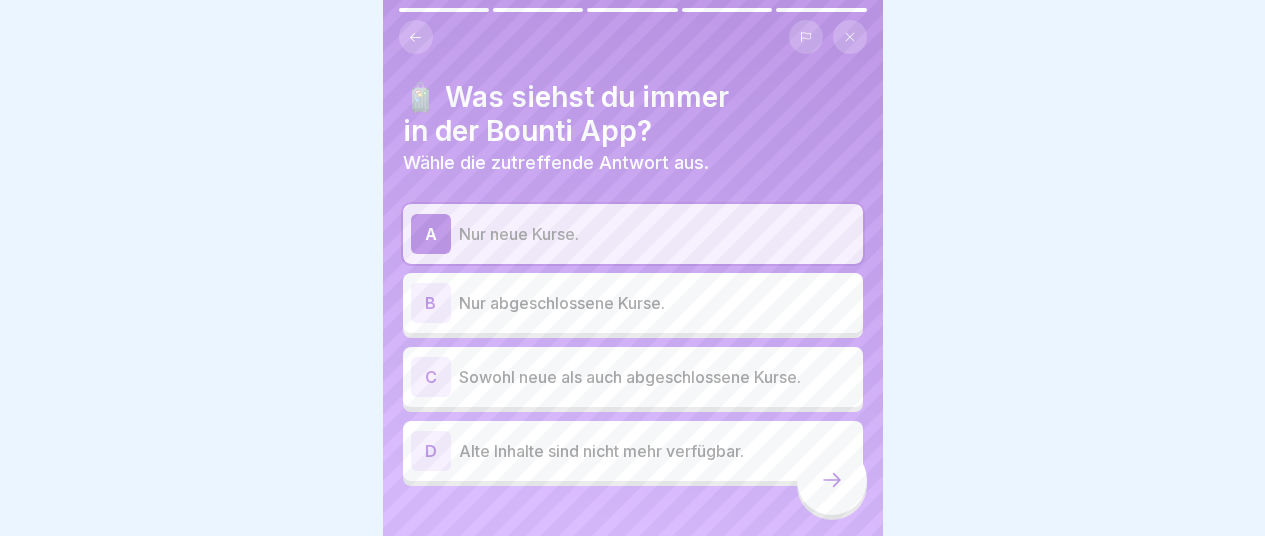 click 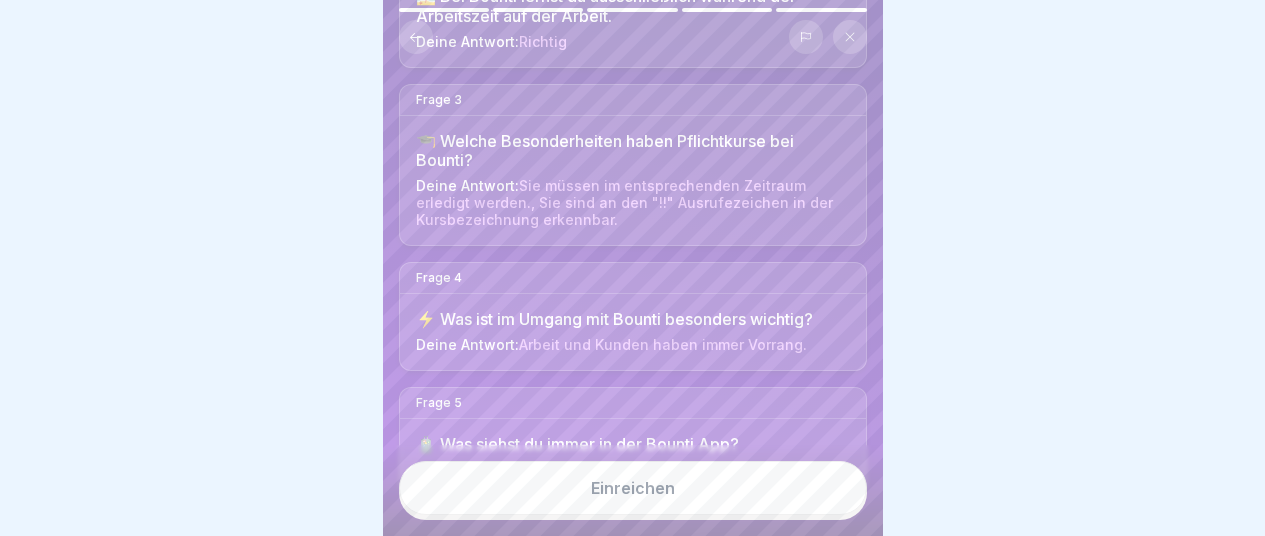 scroll, scrollTop: 441, scrollLeft: 0, axis: vertical 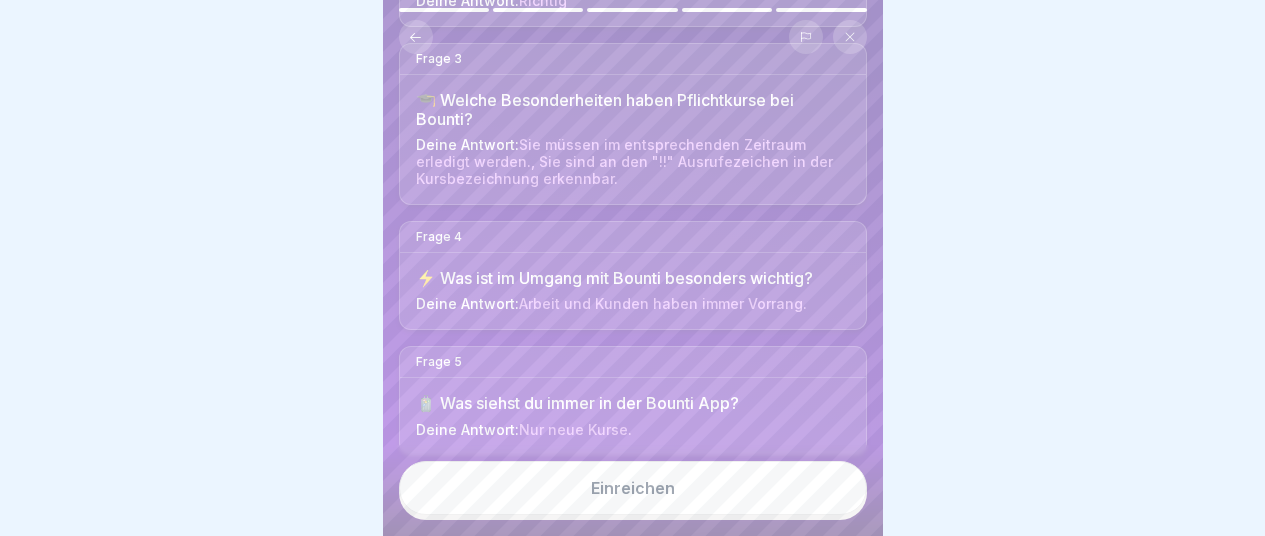 click on "Einreichen" at bounding box center (633, 488) 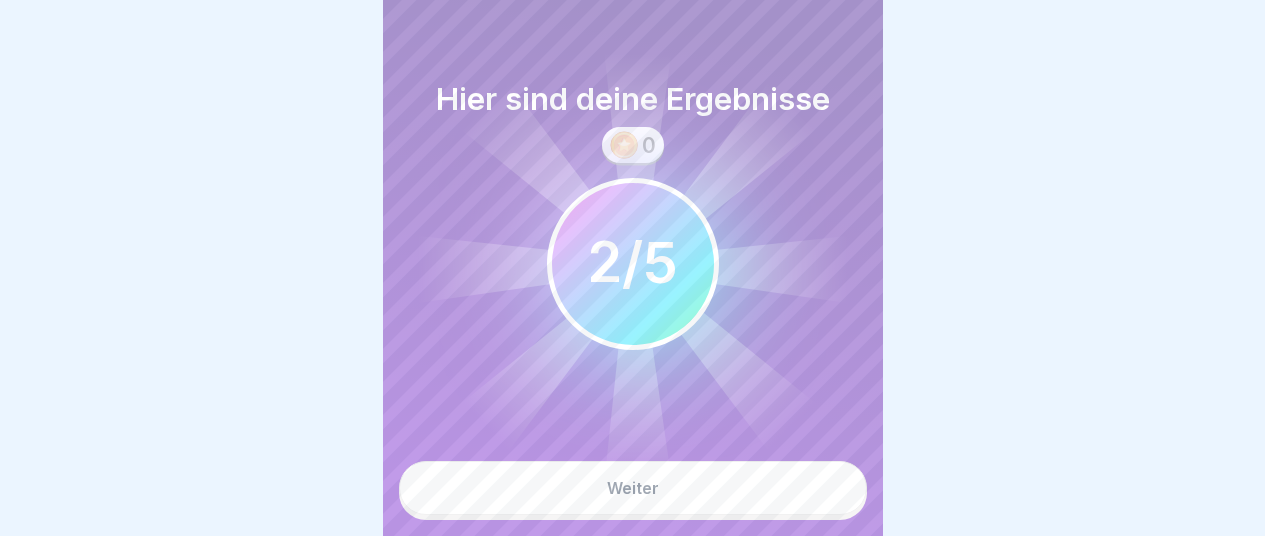 click on "Weiter" at bounding box center [633, 488] 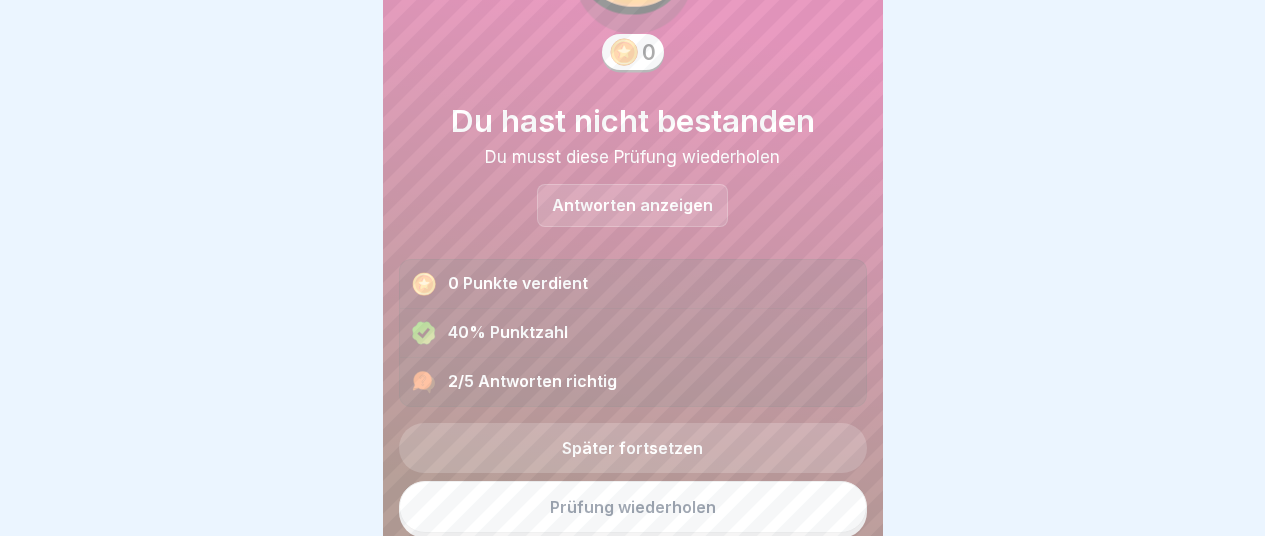 scroll, scrollTop: 148, scrollLeft: 0, axis: vertical 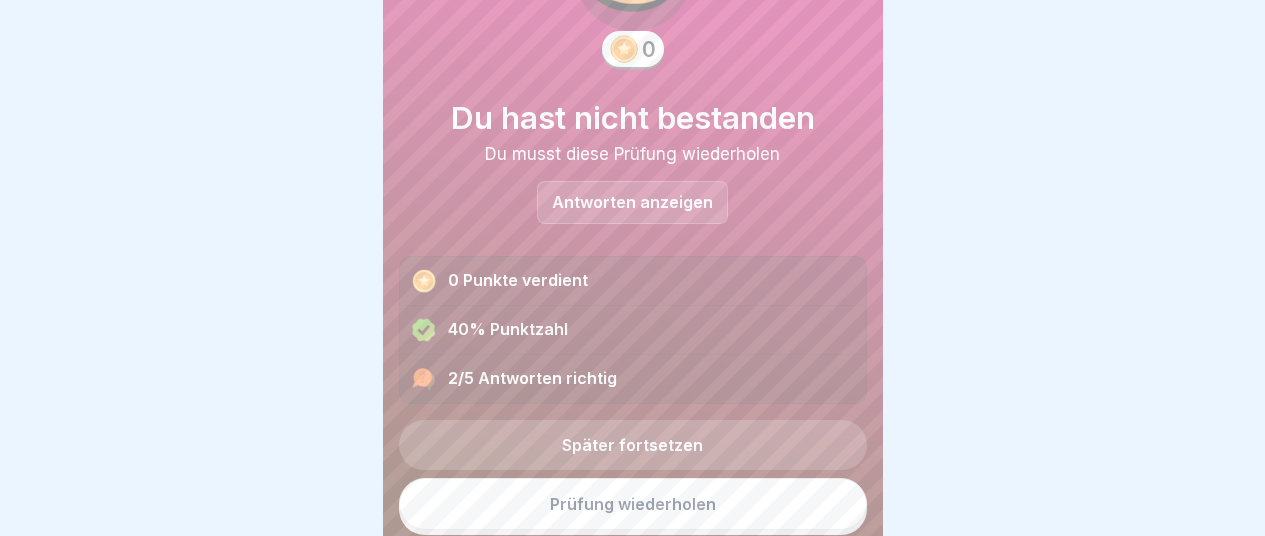 click on "Prüfung wiederholen" at bounding box center (633, 504) 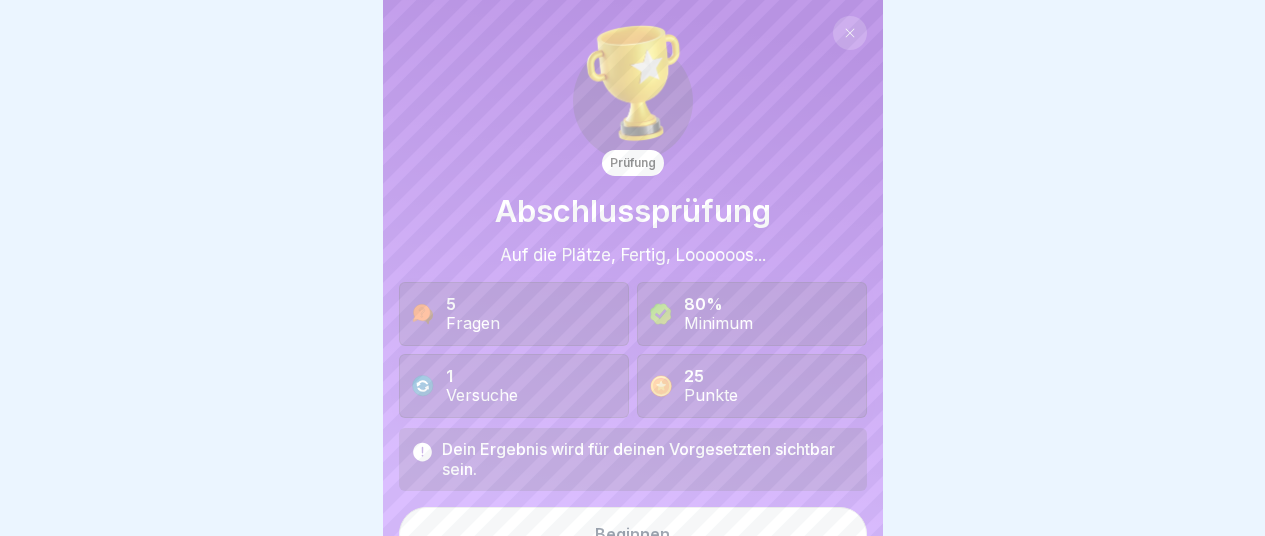 scroll, scrollTop: 0, scrollLeft: 0, axis: both 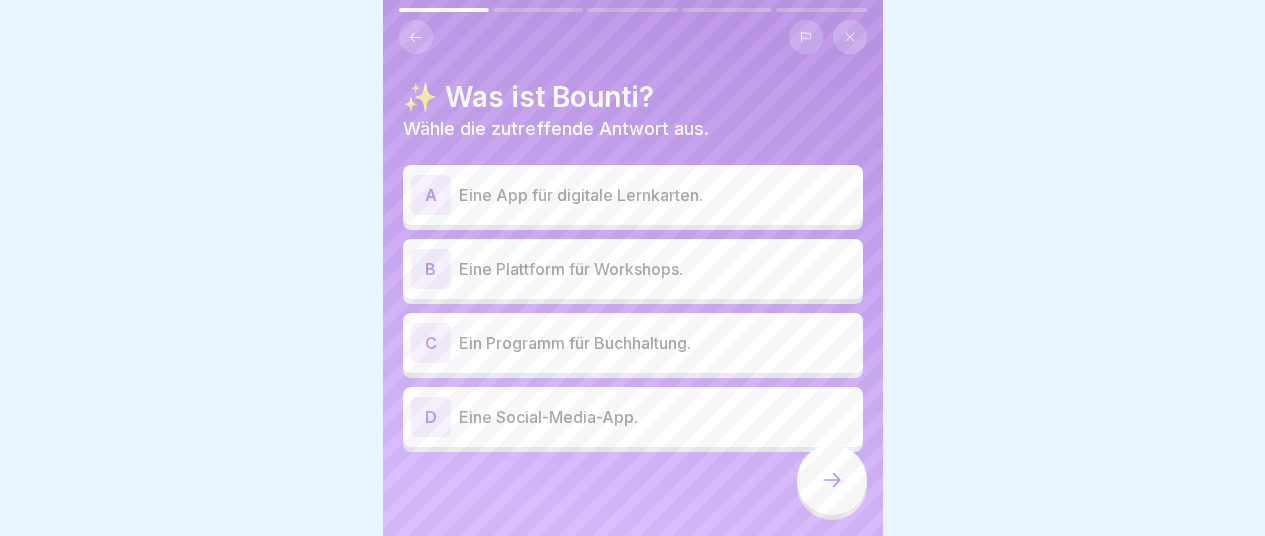 click on "Eine App für digitale Lernkarten." at bounding box center (657, 195) 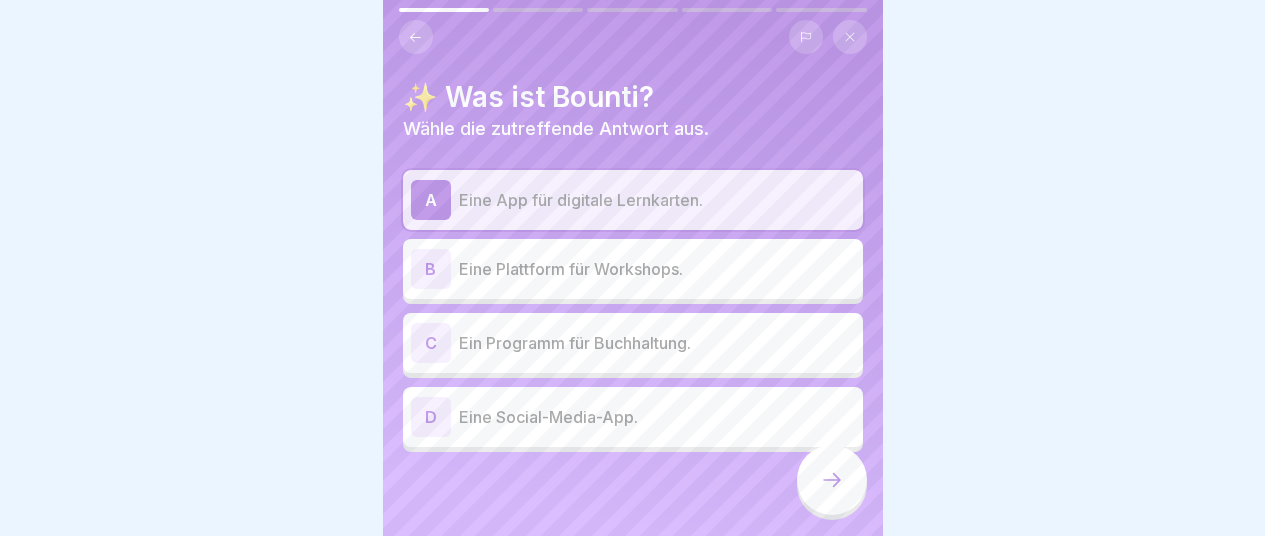 click at bounding box center (832, 480) 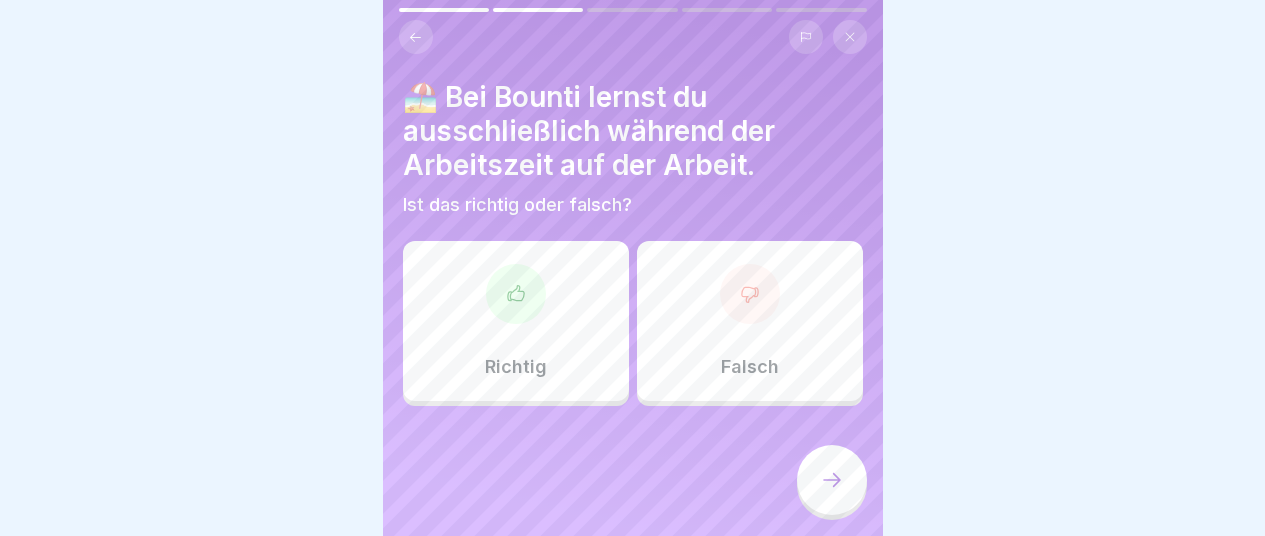 click on "Falsch" at bounding box center (750, 321) 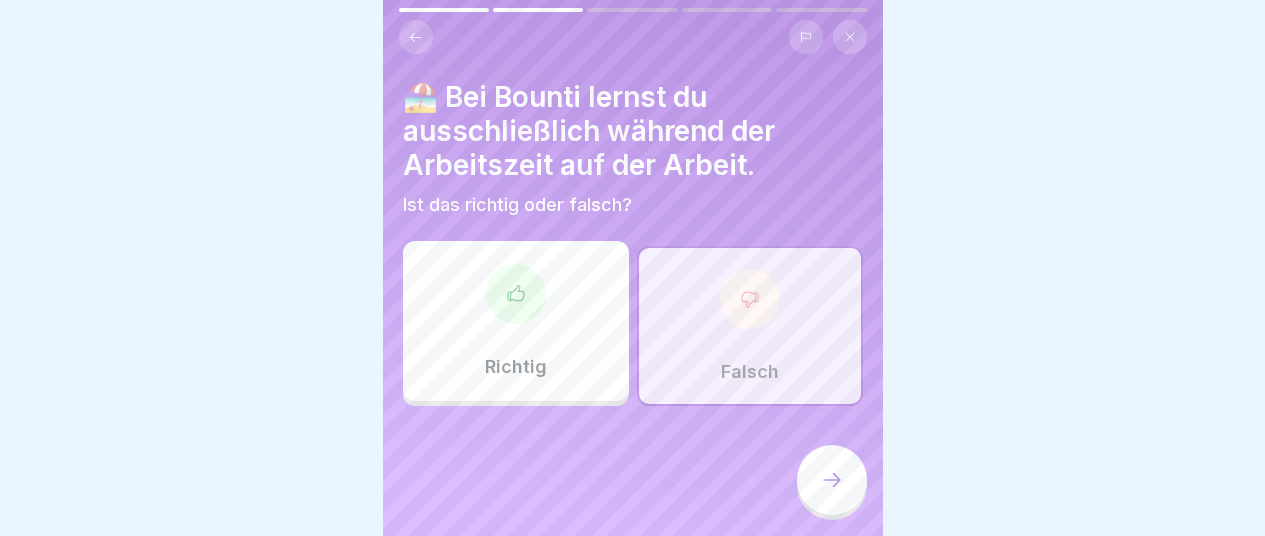 click at bounding box center [832, 480] 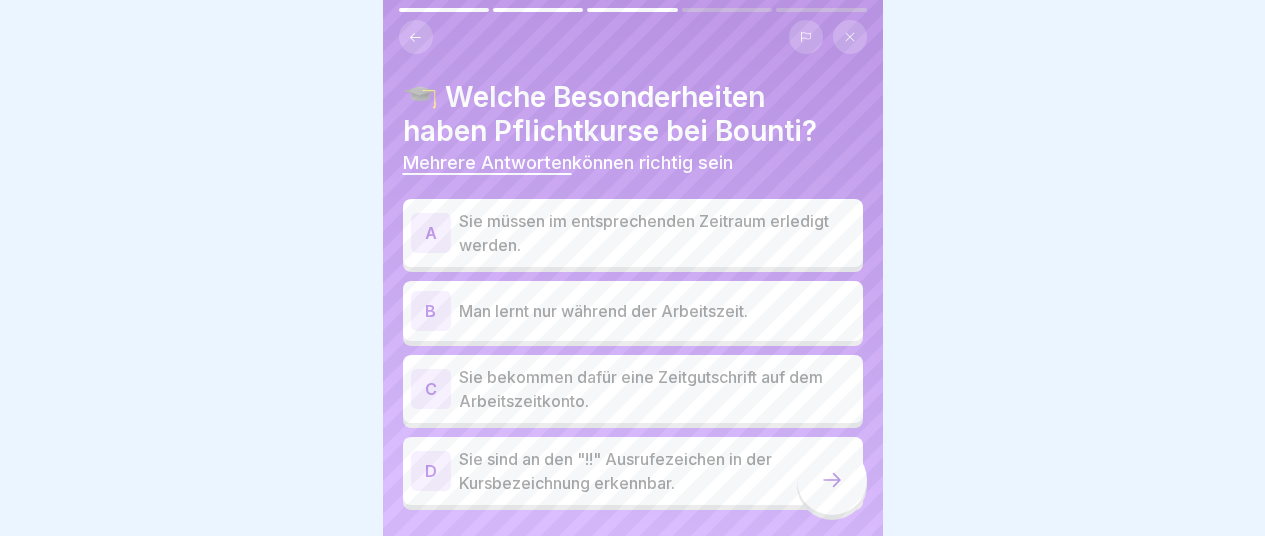 click on "Sie müssen im entsprechenden Zeitraum erledigt werden." at bounding box center (657, 233) 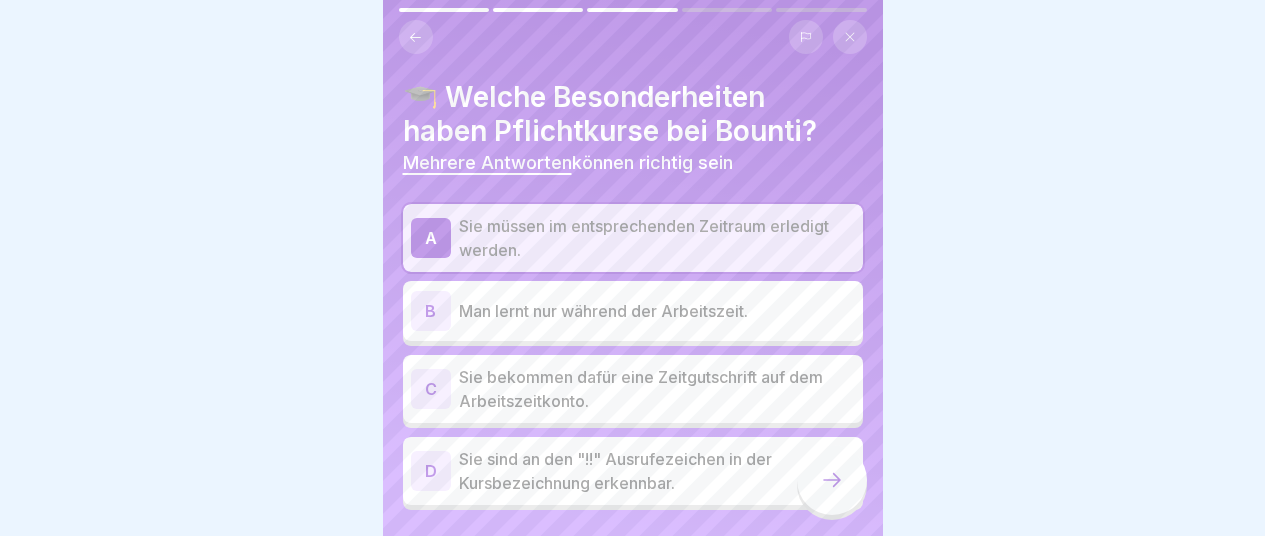 click on "Sie bekommen dafür eine Zeitgutschrift auf dem Arbeitszeitkonto." at bounding box center [657, 389] 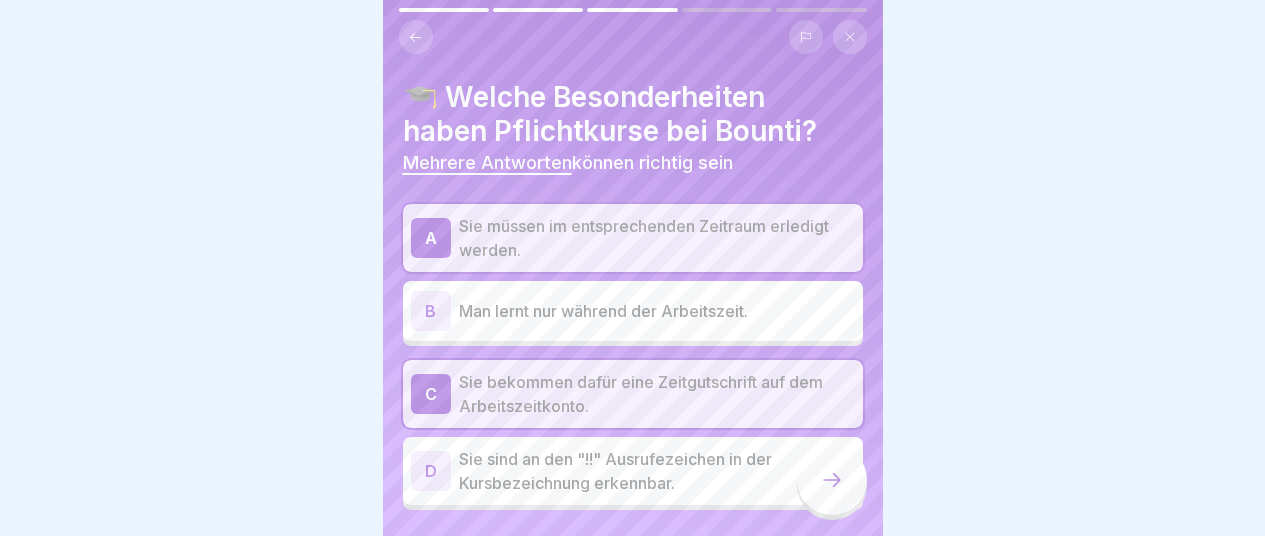 click on "Sie sind an den "!!" Ausrufezeichen in der Kursbezeichnung erkennbar." at bounding box center [657, 471] 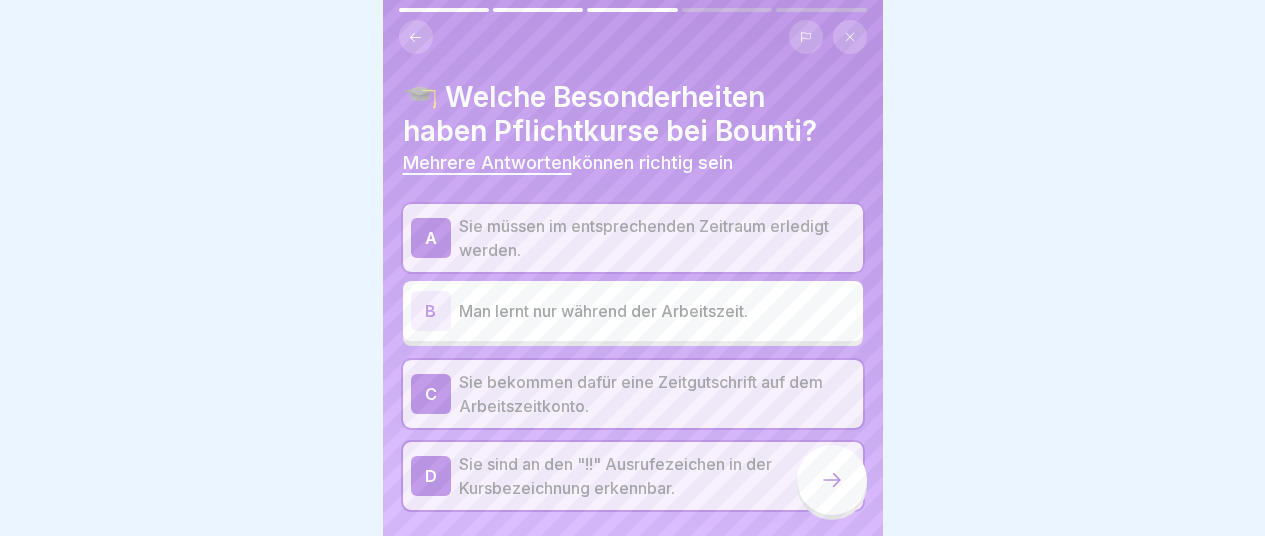 click at bounding box center (832, 480) 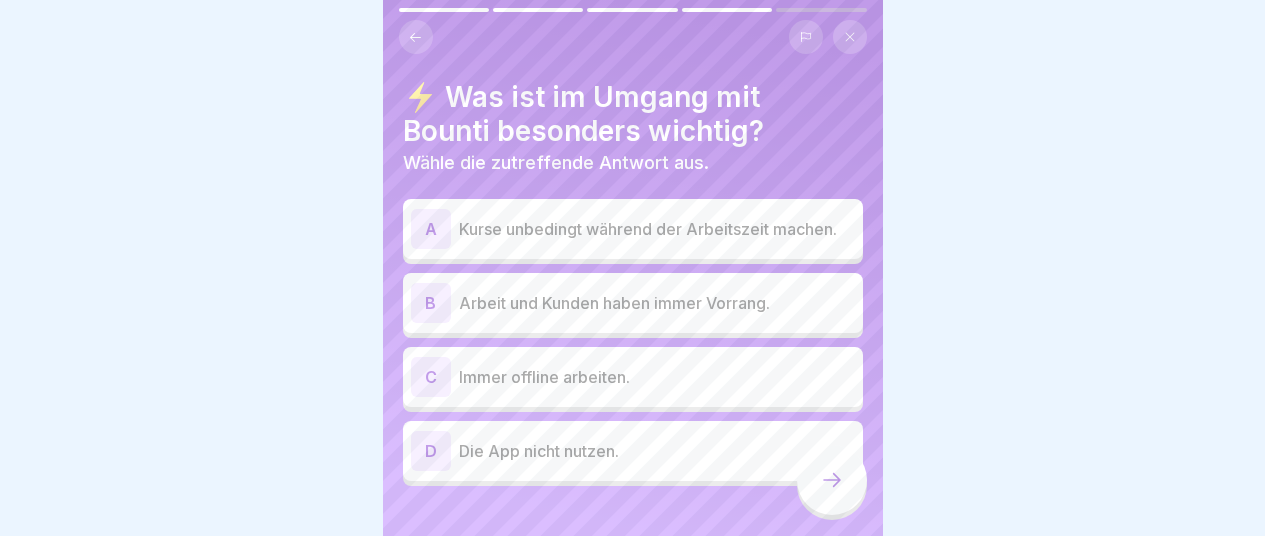 click on "Arbeit und Kunden haben immer Vorrang." at bounding box center (657, 303) 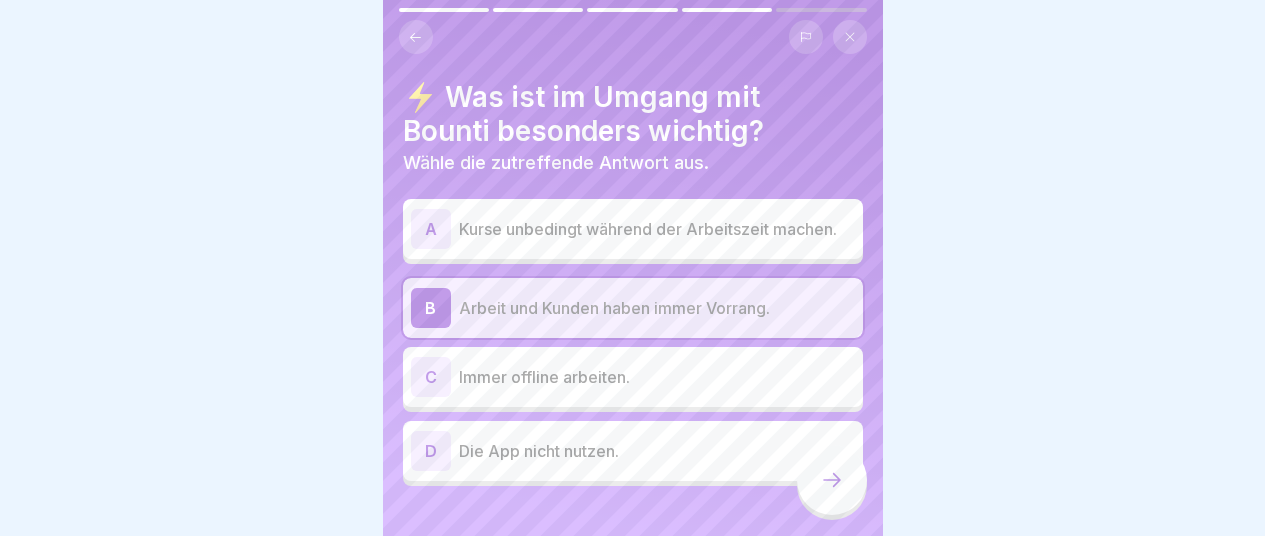 click at bounding box center (832, 480) 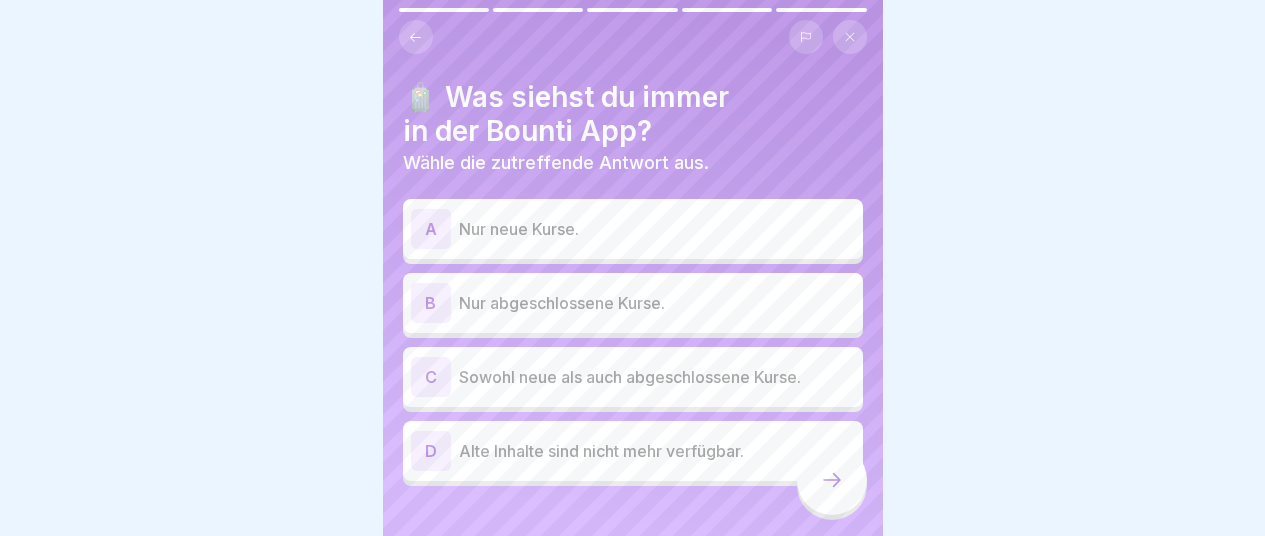 click on "C Sowohl neue als auch abgeschlossene Kurse." at bounding box center (633, 377) 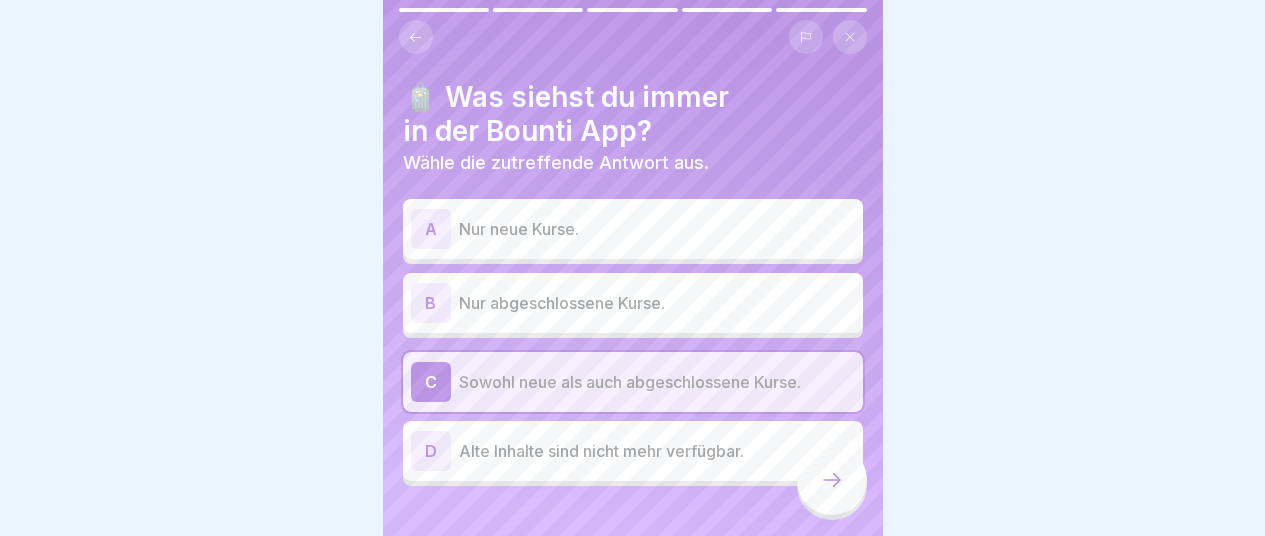 click 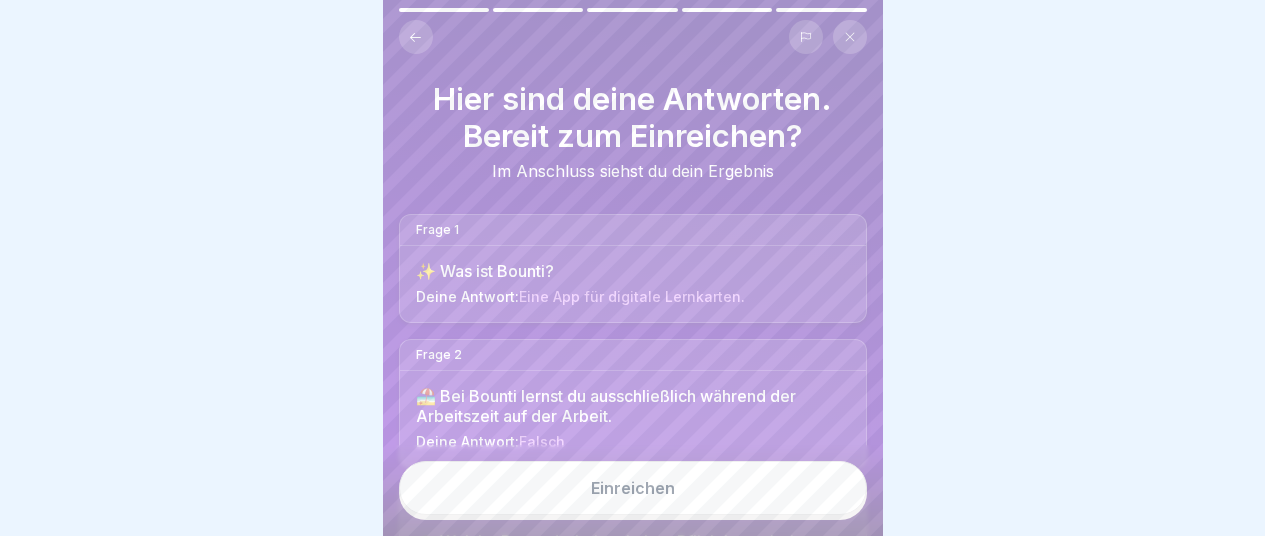 click on "Einreichen" at bounding box center (633, 488) 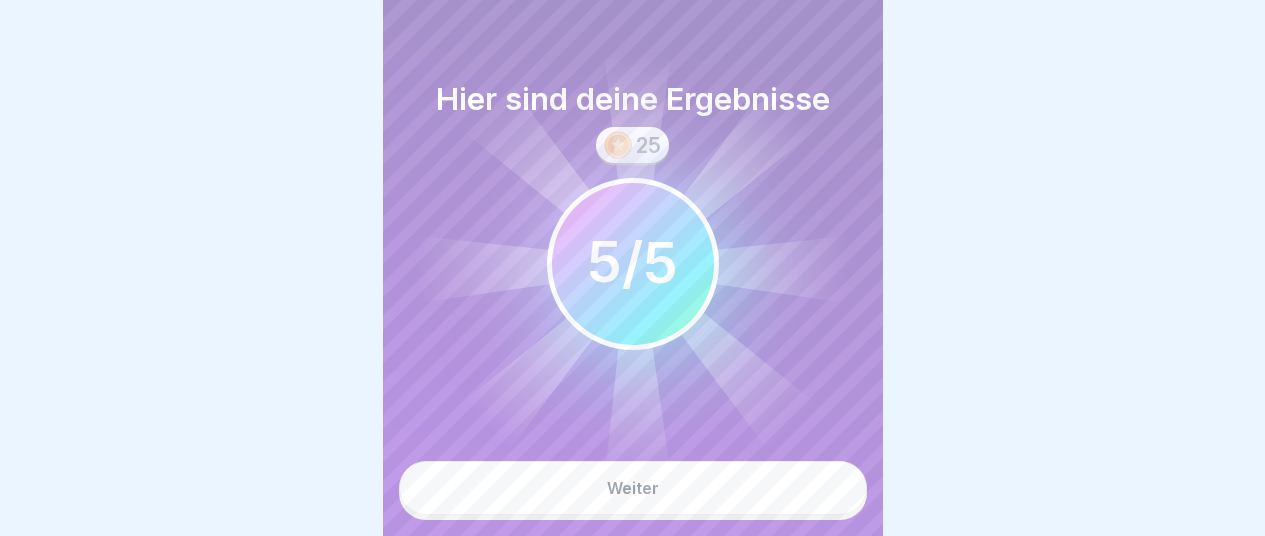 drag, startPoint x: 817, startPoint y: 504, endPoint x: 845, endPoint y: 489, distance: 31.764761 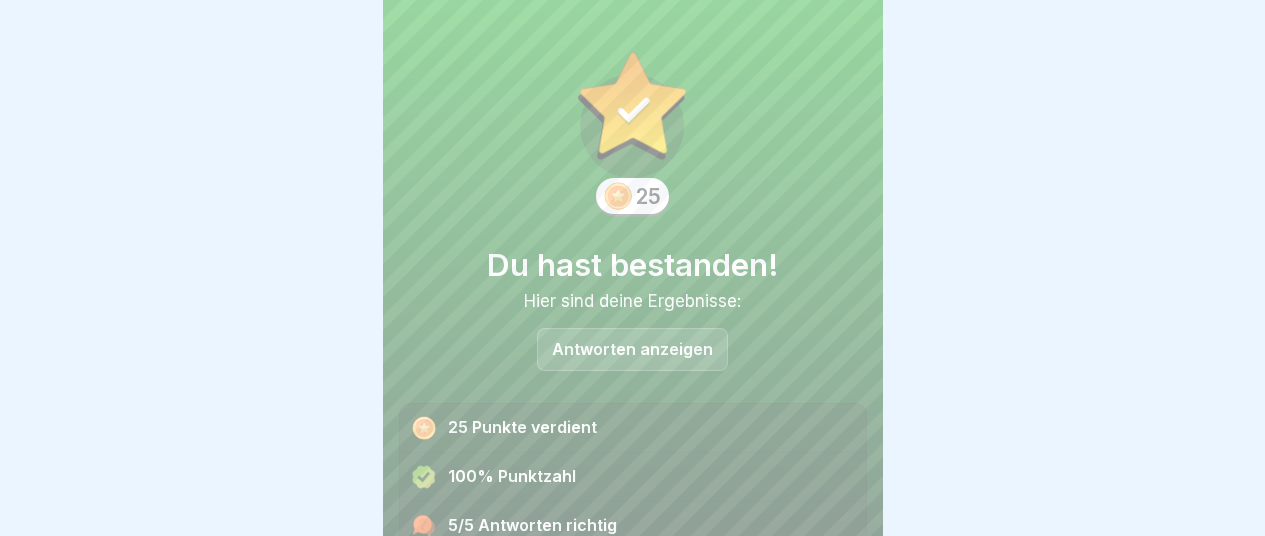 scroll, scrollTop: 91, scrollLeft: 0, axis: vertical 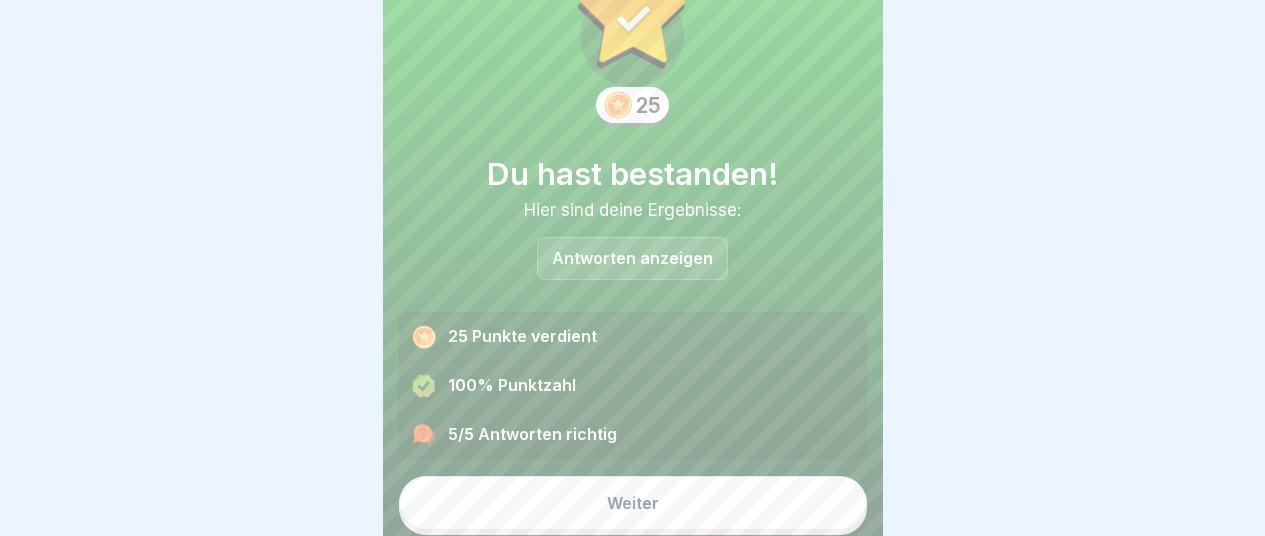 click on "Weiter" at bounding box center [633, 503] 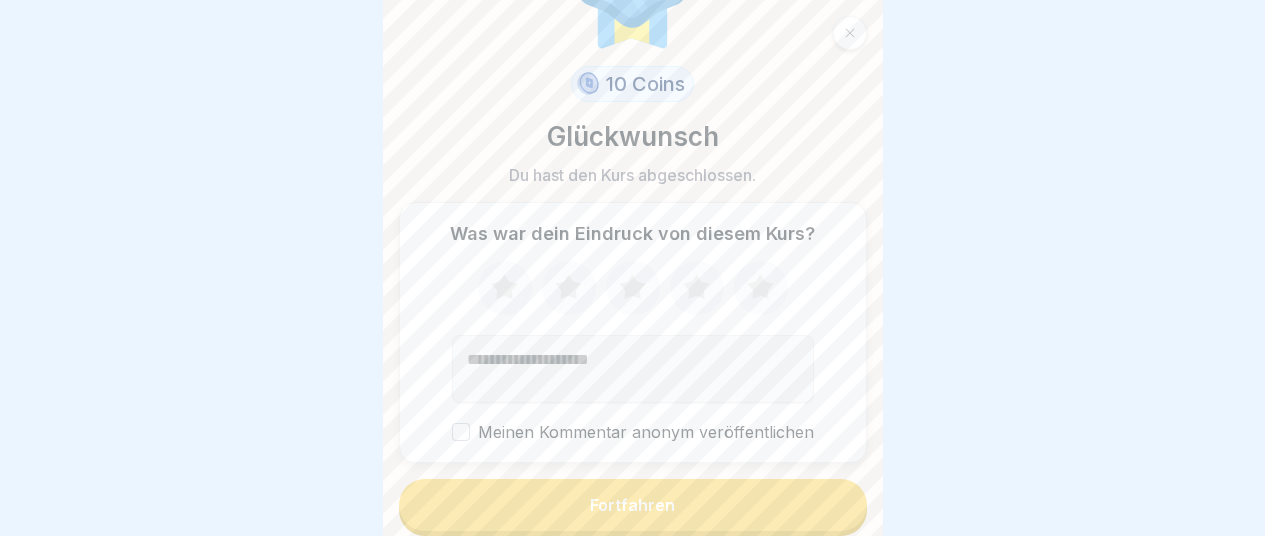 scroll, scrollTop: 117, scrollLeft: 0, axis: vertical 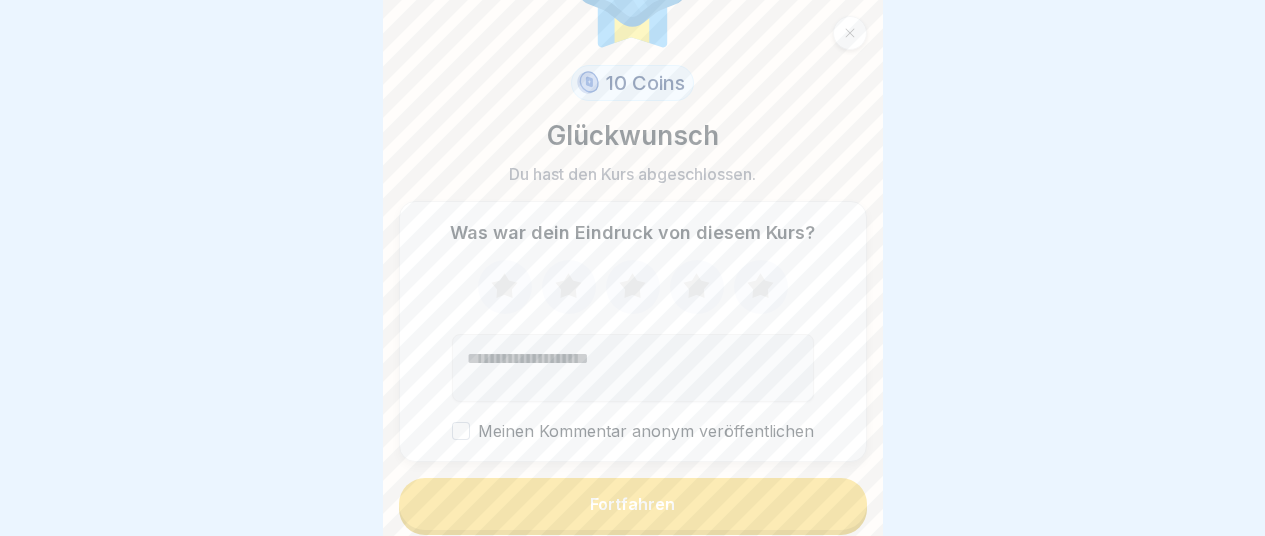 click on "Fortfahren" at bounding box center (633, 506) 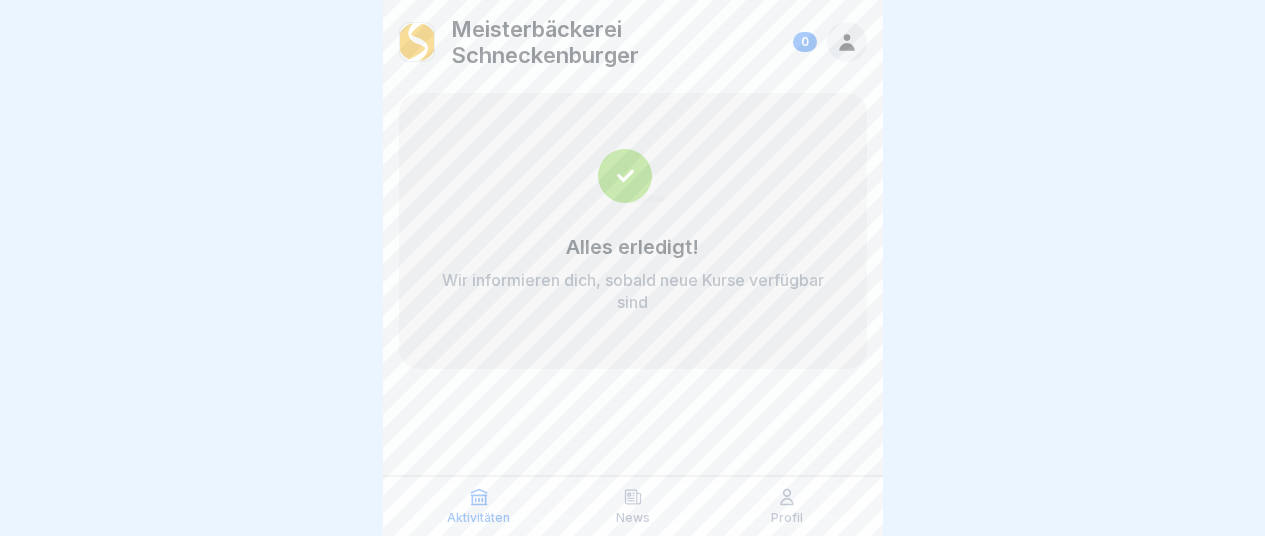 scroll, scrollTop: 0, scrollLeft: 0, axis: both 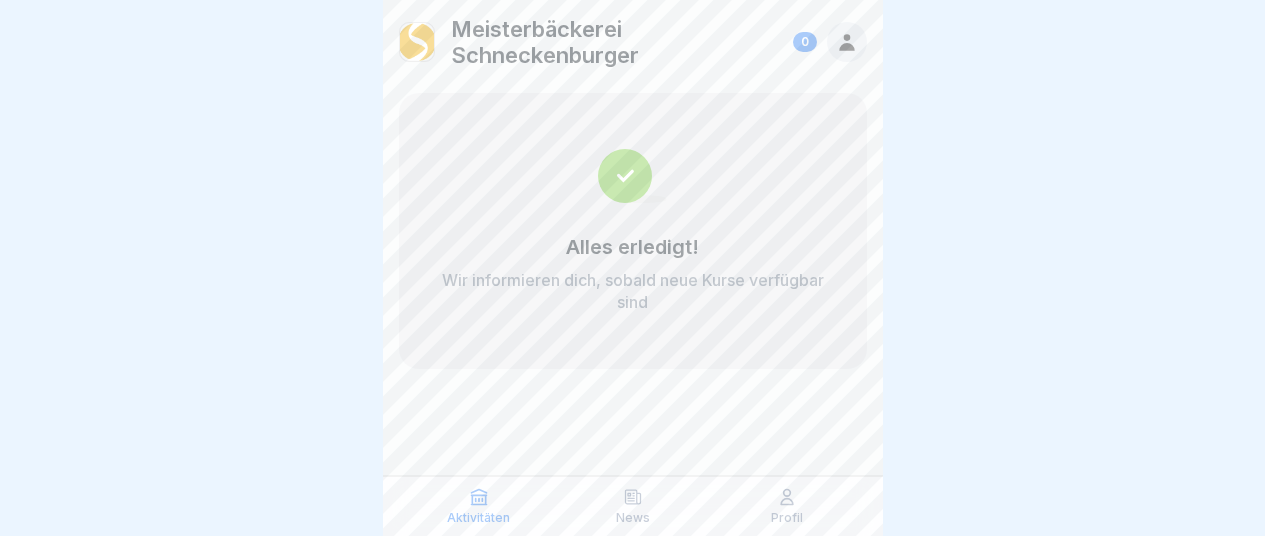 click 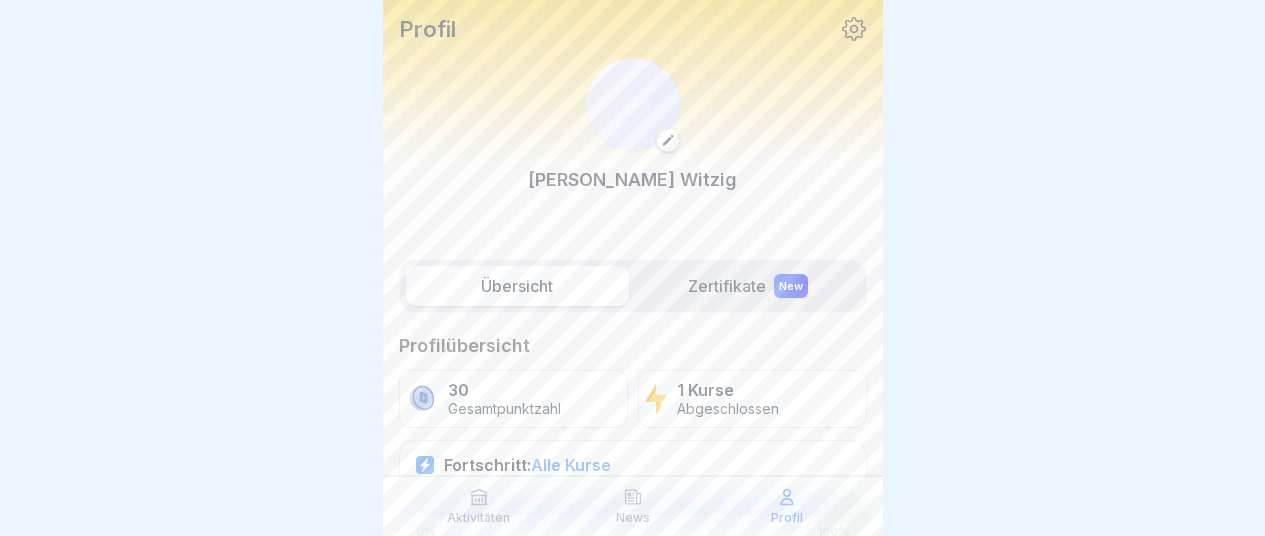 scroll, scrollTop: 0, scrollLeft: 0, axis: both 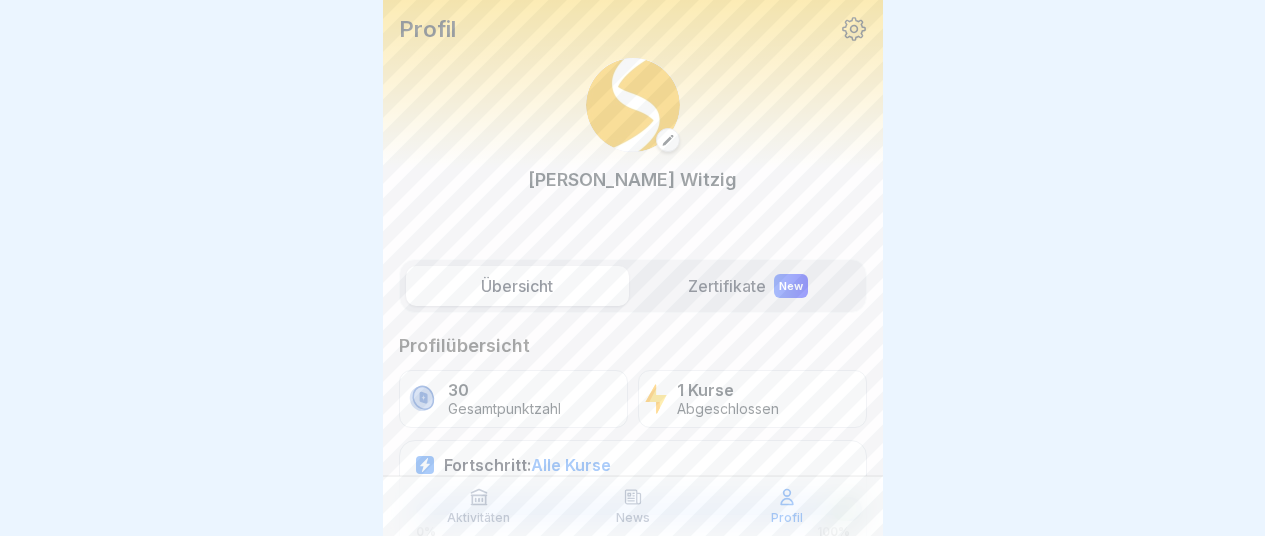 click 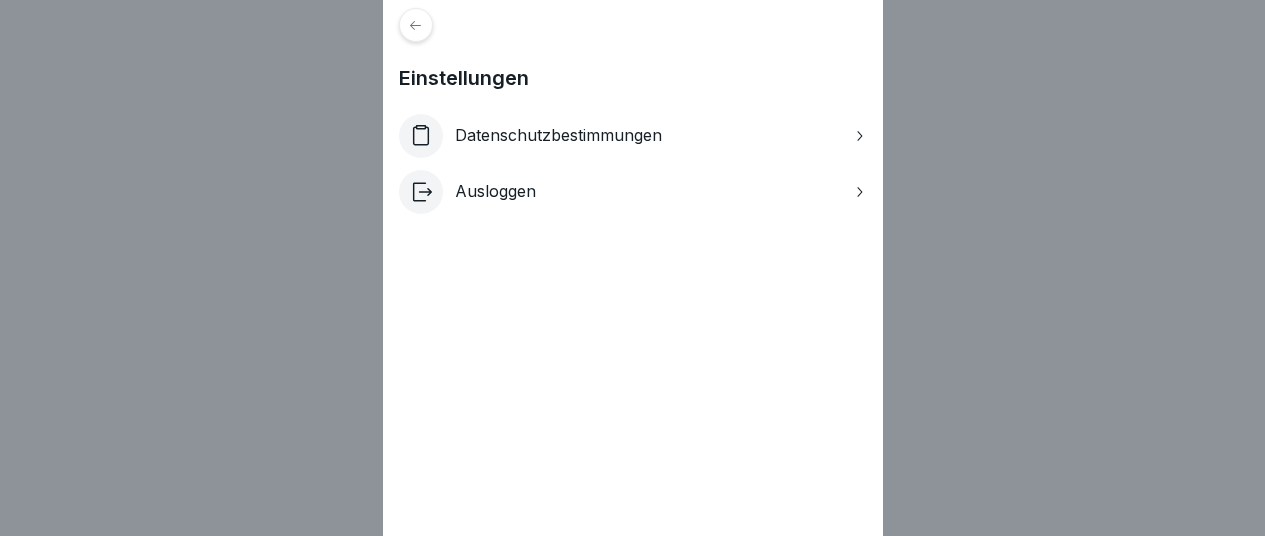 click on "Einstellungen Datenschutzbestimmungen Ausloggen" at bounding box center (633, 268) 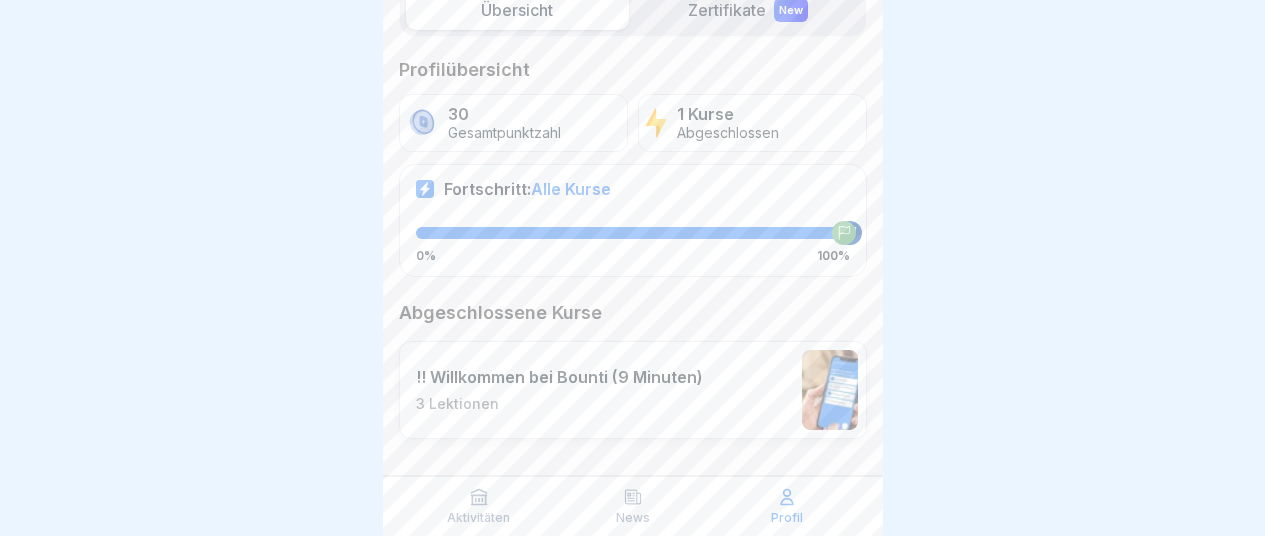 scroll, scrollTop: 280, scrollLeft: 0, axis: vertical 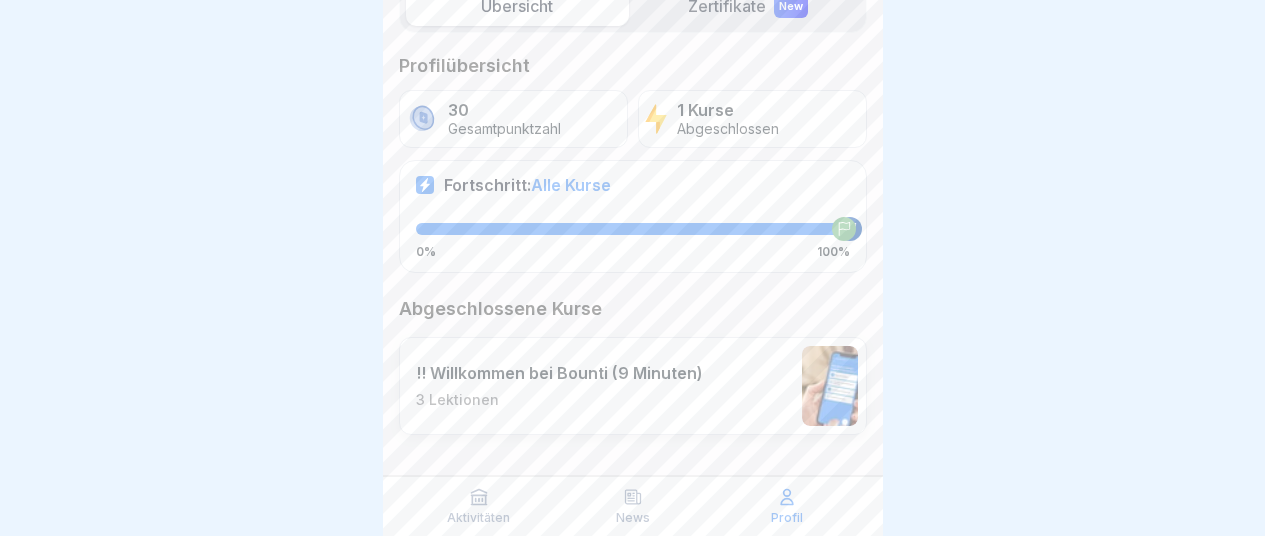 click on "News" at bounding box center (633, 506) 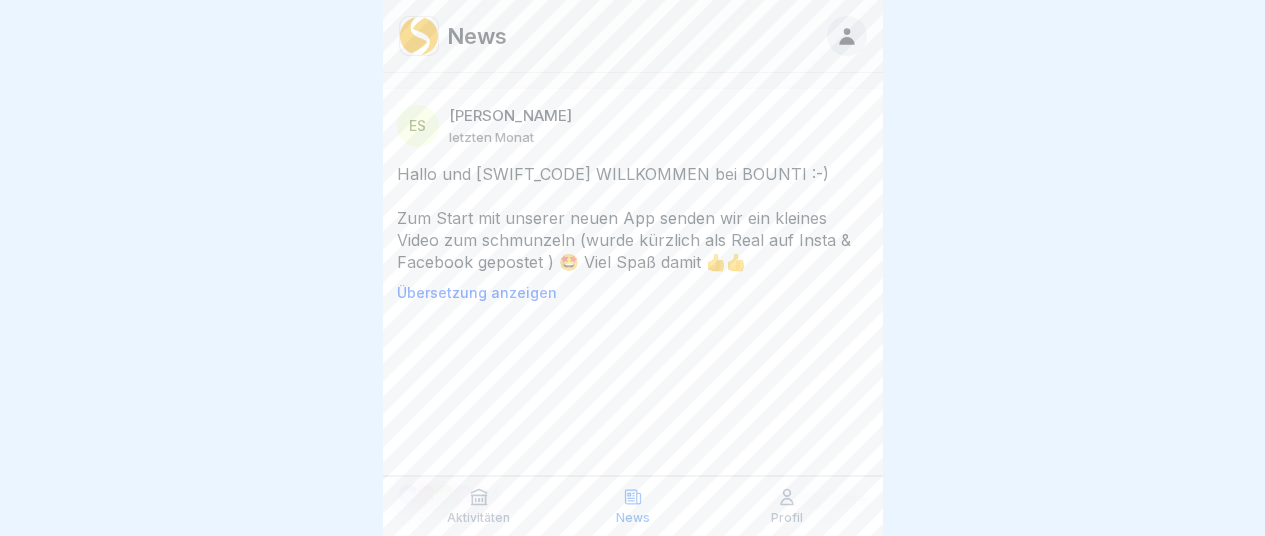 scroll, scrollTop: 0, scrollLeft: 0, axis: both 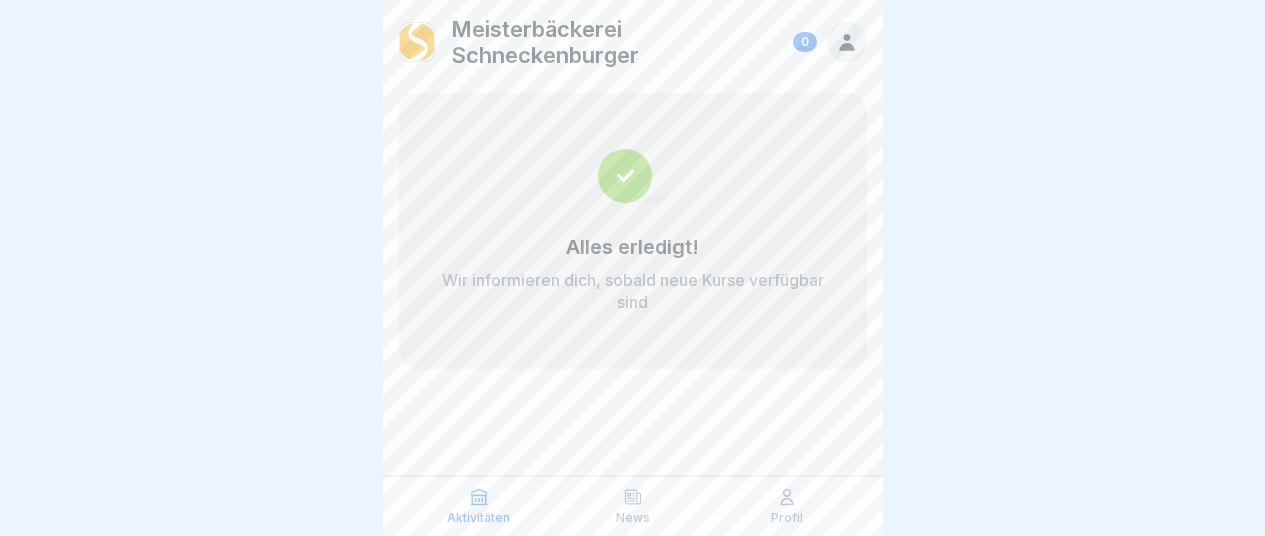 click on "News" at bounding box center (633, 506) 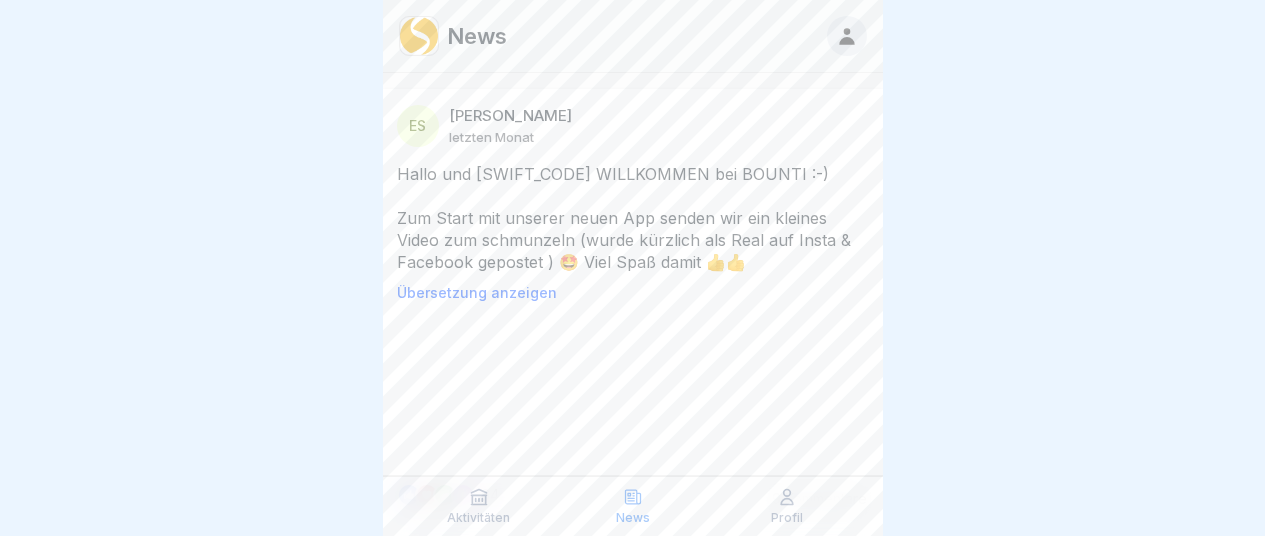 scroll, scrollTop: 0, scrollLeft: 0, axis: both 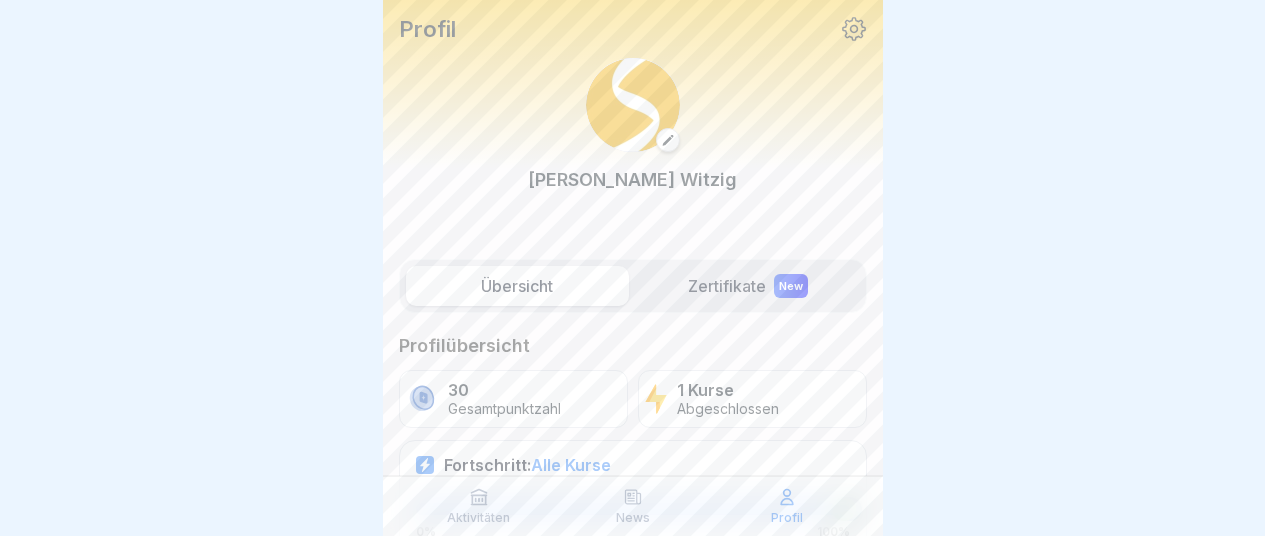 click 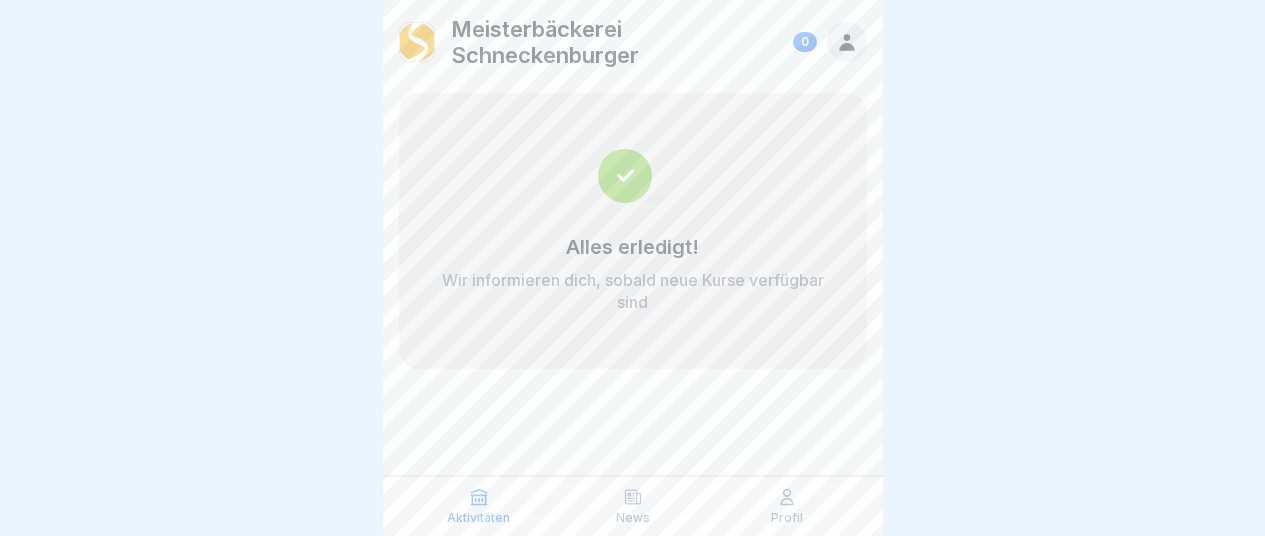 click on "Profil" at bounding box center [787, 518] 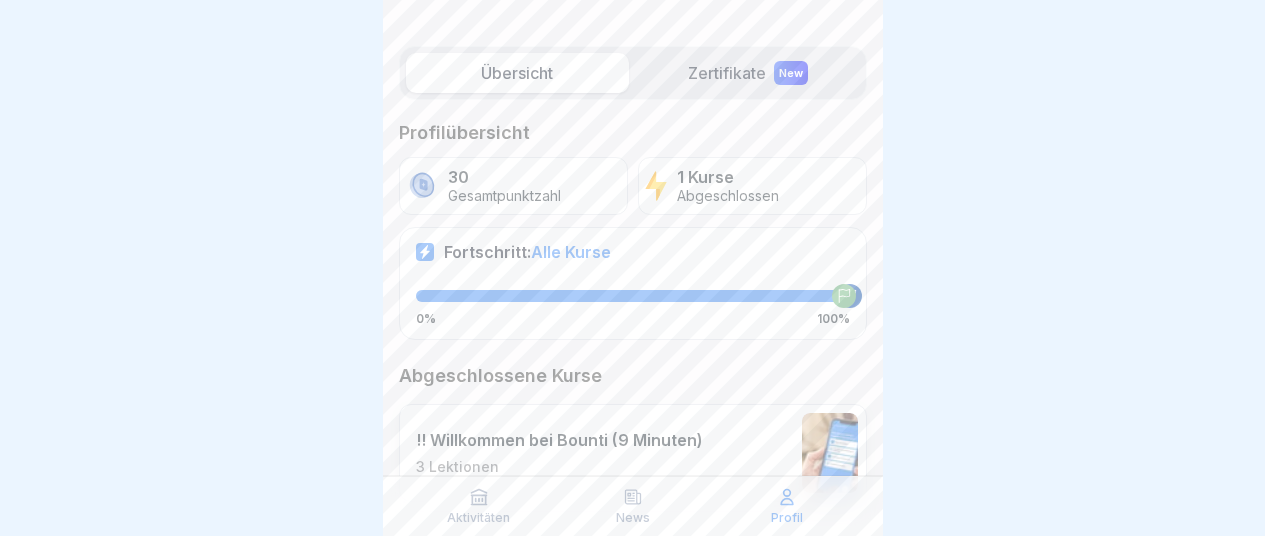 scroll, scrollTop: 180, scrollLeft: 0, axis: vertical 